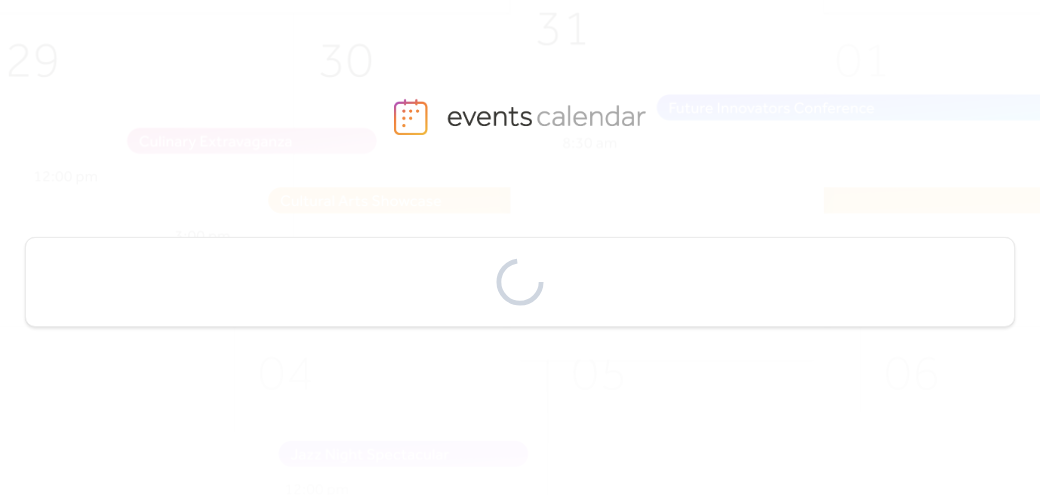 scroll, scrollTop: 0, scrollLeft: 0, axis: both 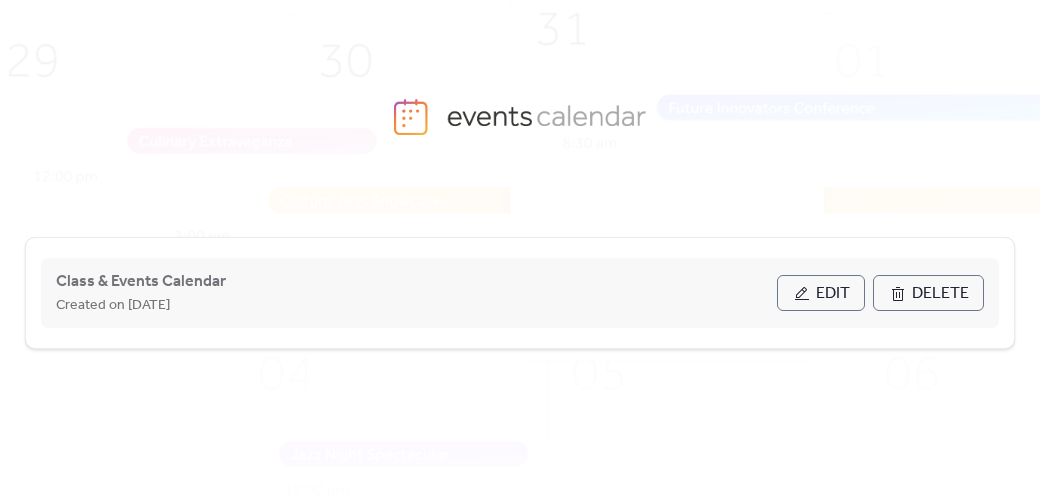 click on "Edit" at bounding box center (821, 293) 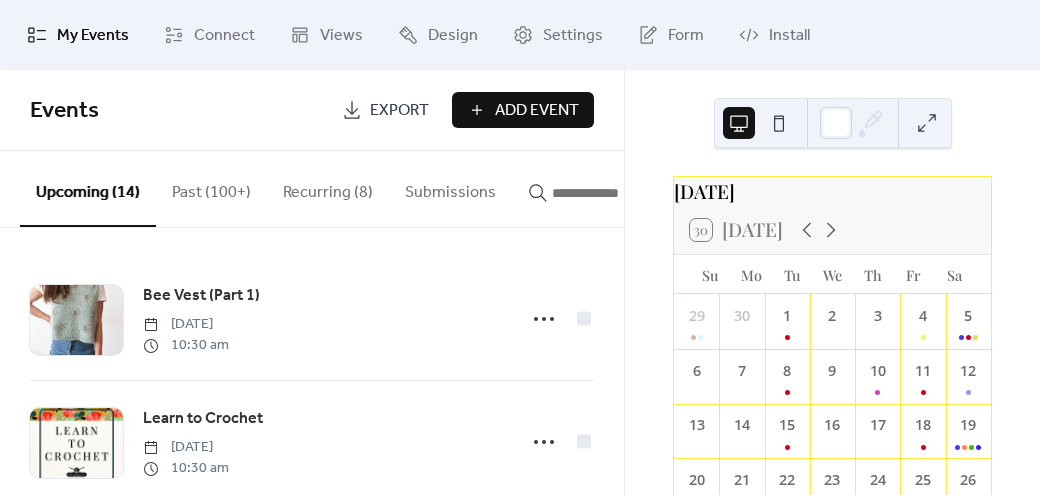click on "Add Event" at bounding box center [537, 111] 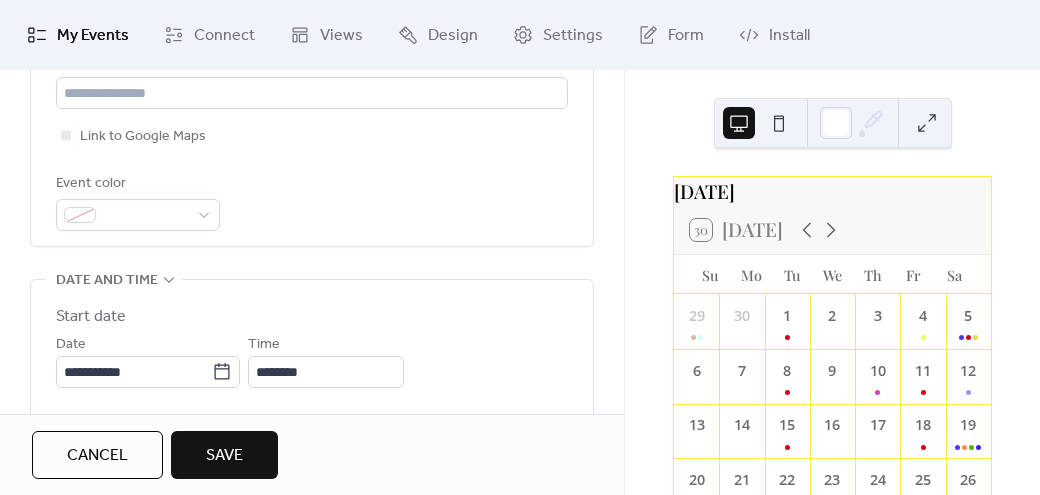 scroll, scrollTop: 487, scrollLeft: 0, axis: vertical 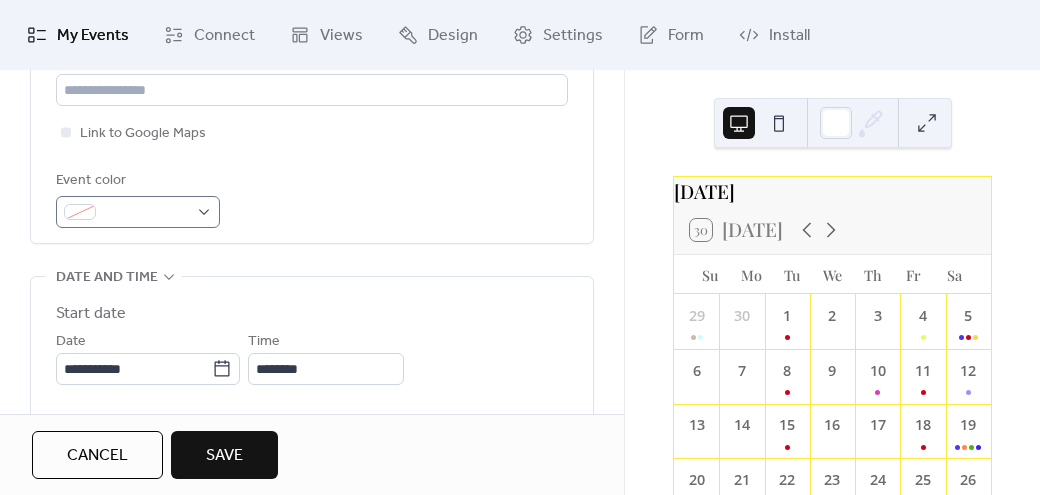 type on "**********" 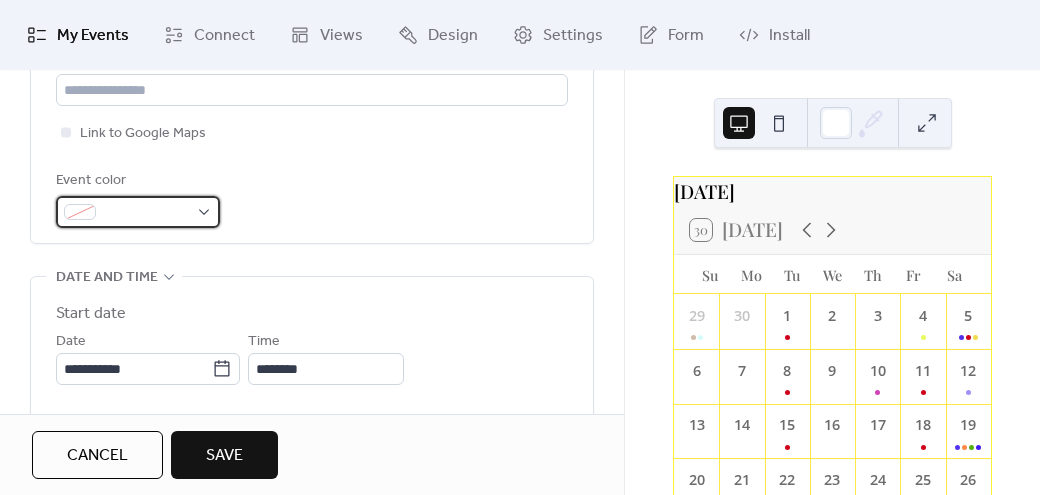 click at bounding box center (138, 212) 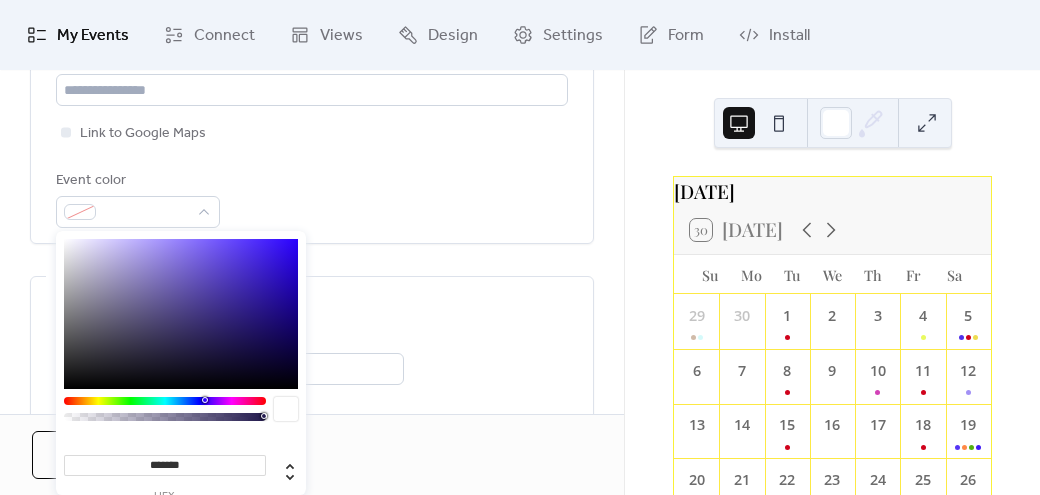 click at bounding box center (165, 401) 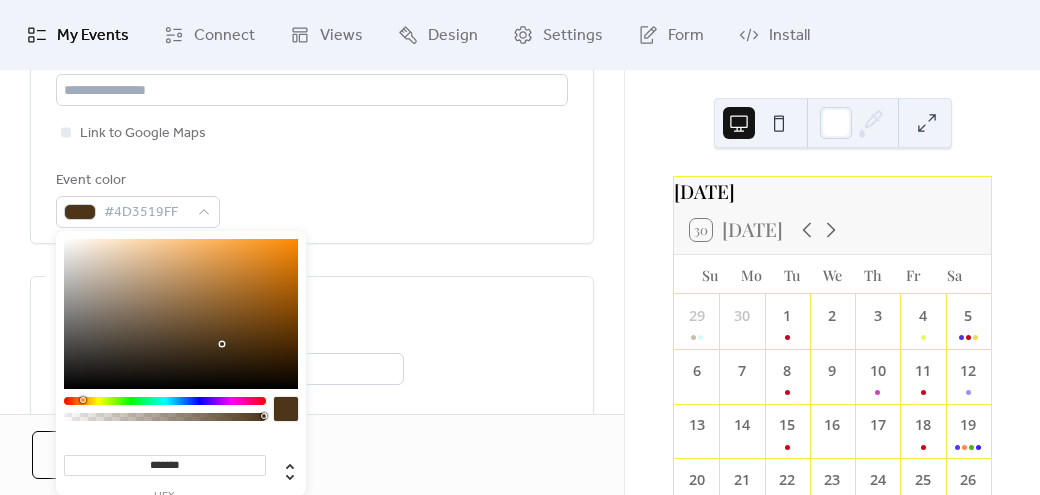 click at bounding box center (181, 314) 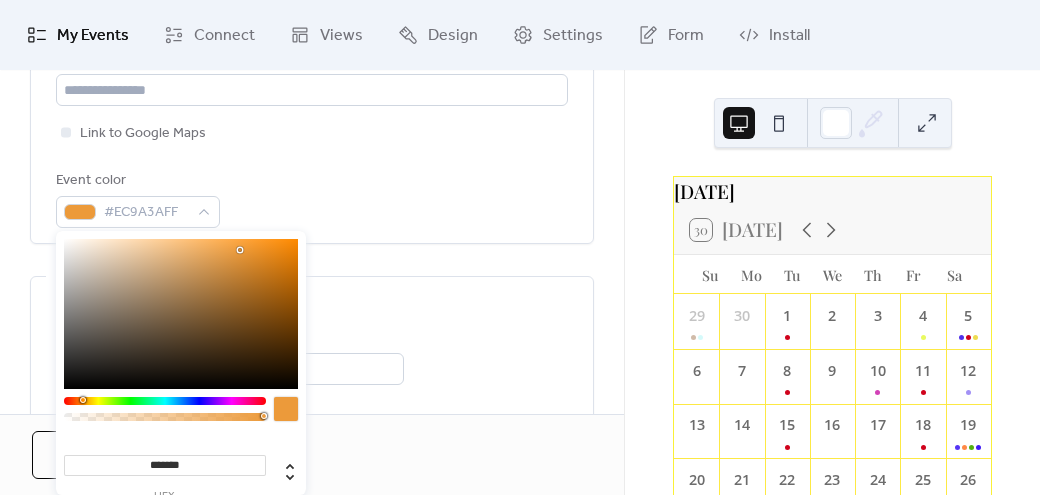 click at bounding box center (181, 314) 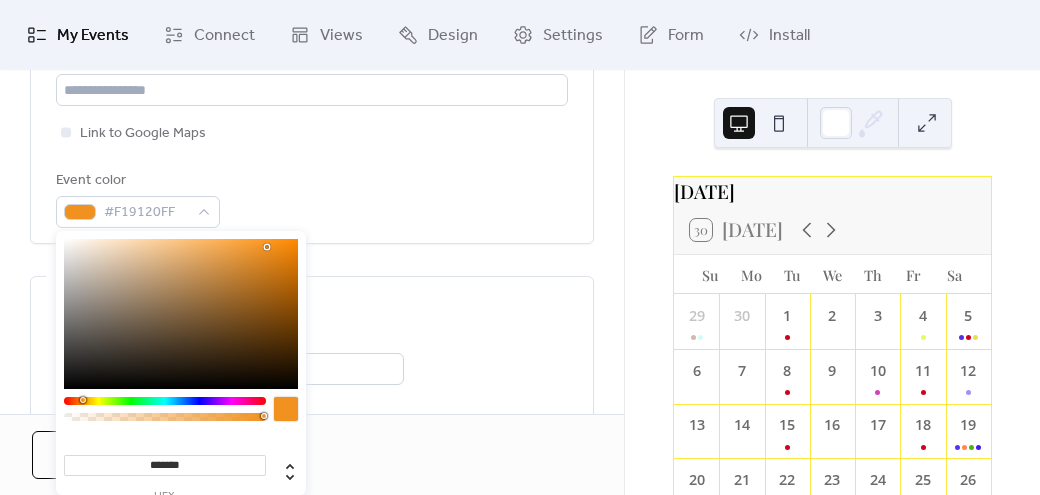 click on "**********" at bounding box center [312, 464] 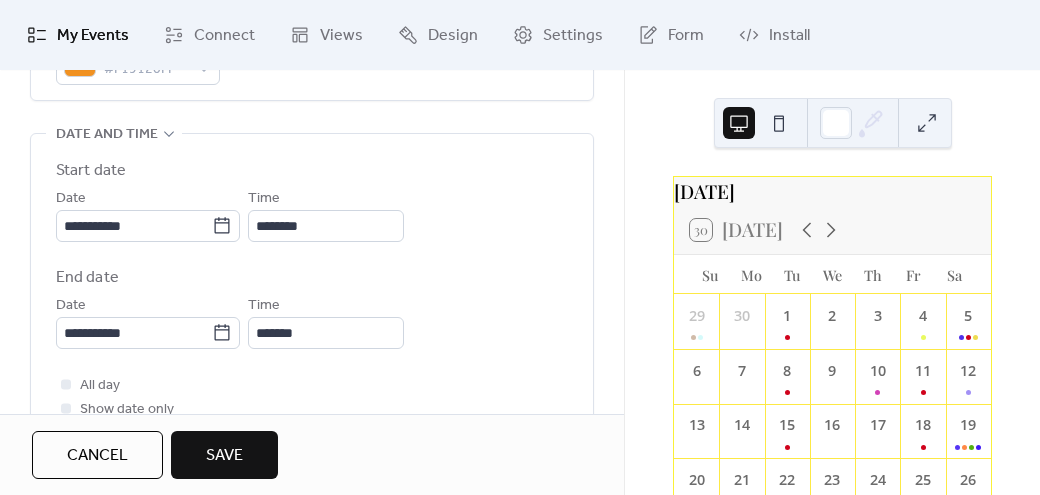 scroll, scrollTop: 639, scrollLeft: 0, axis: vertical 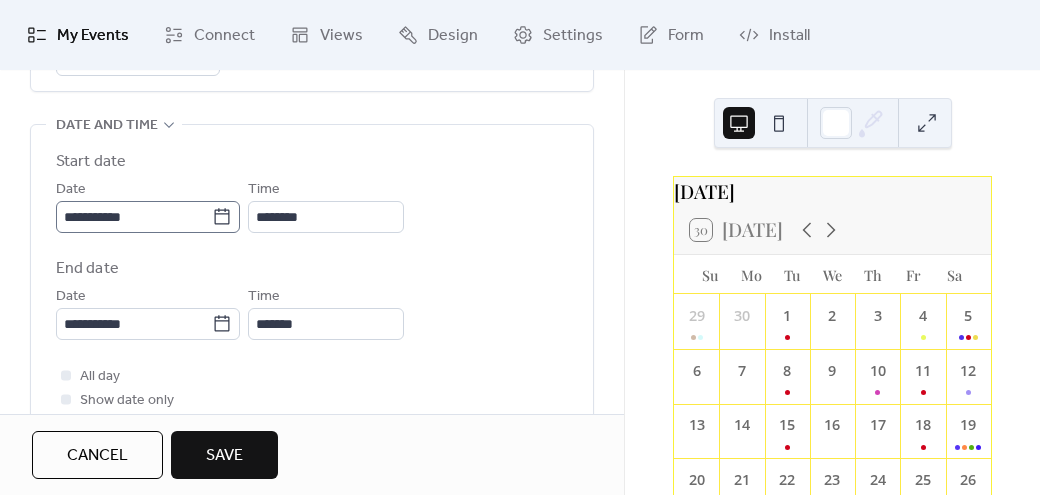 click 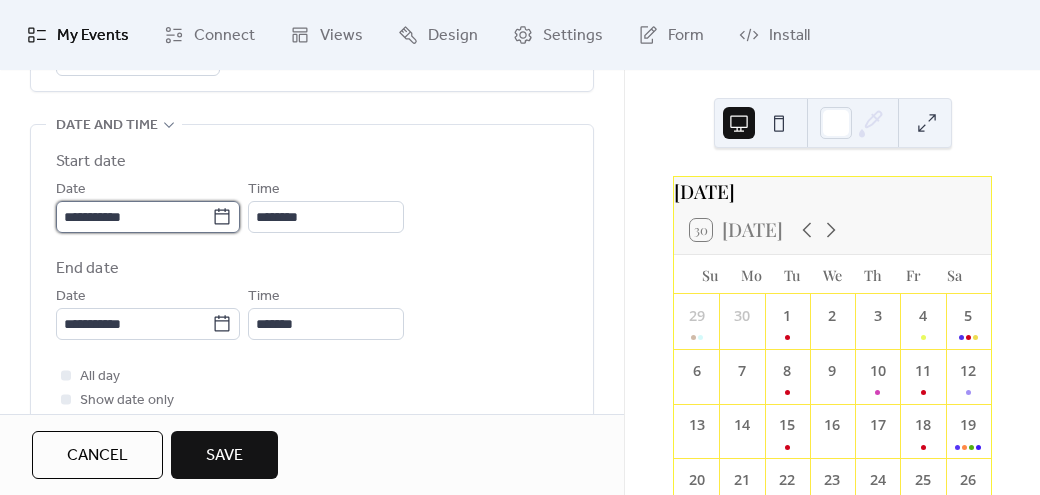 click on "**********" at bounding box center (134, 217) 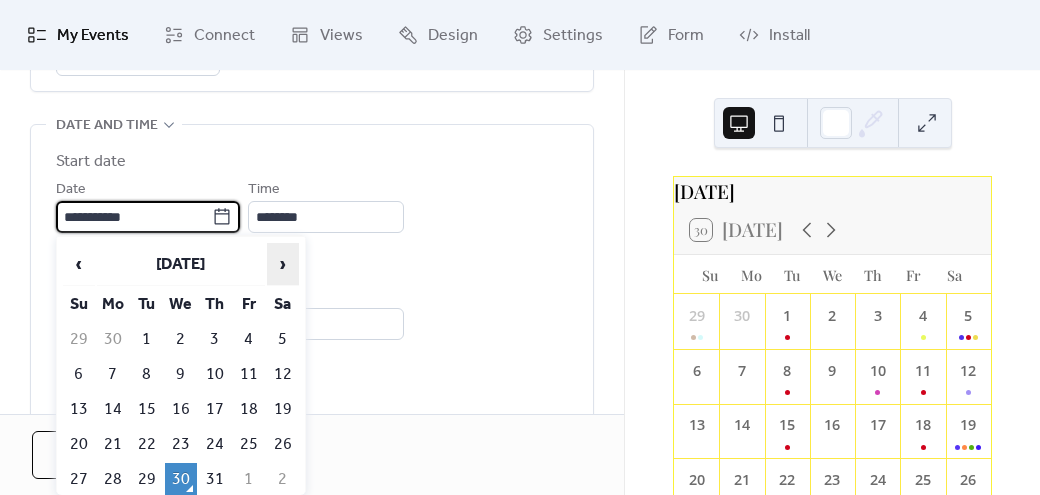 click on "›" at bounding box center (283, 264) 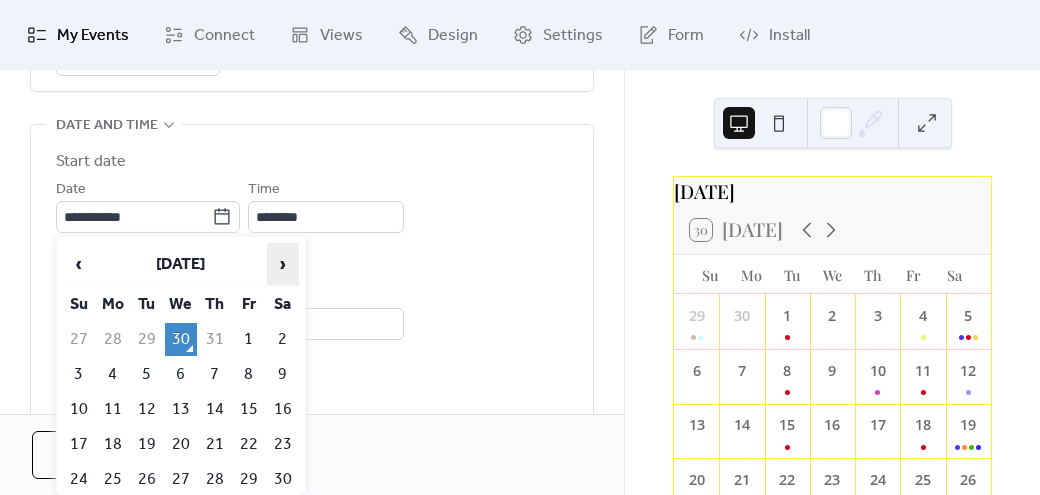 click on "›" at bounding box center (283, 264) 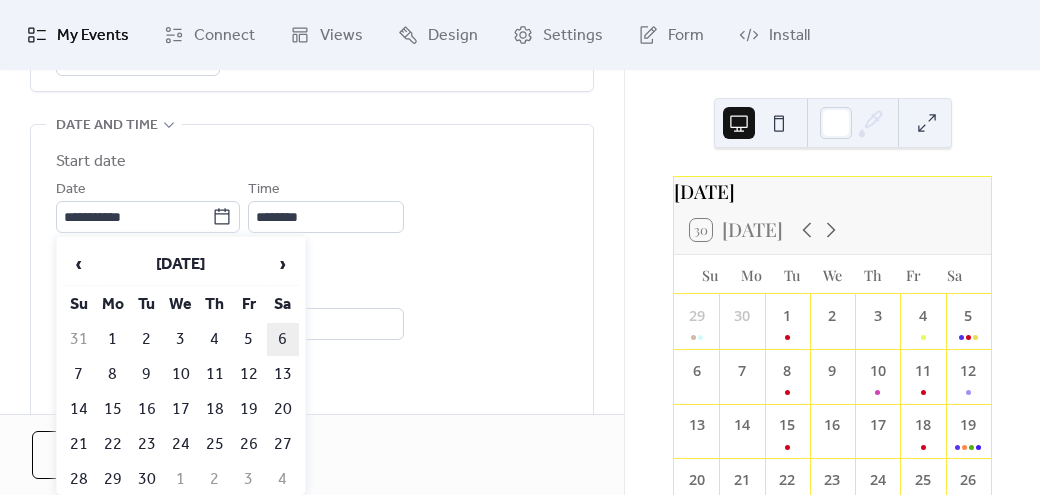 click on "6" at bounding box center [283, 339] 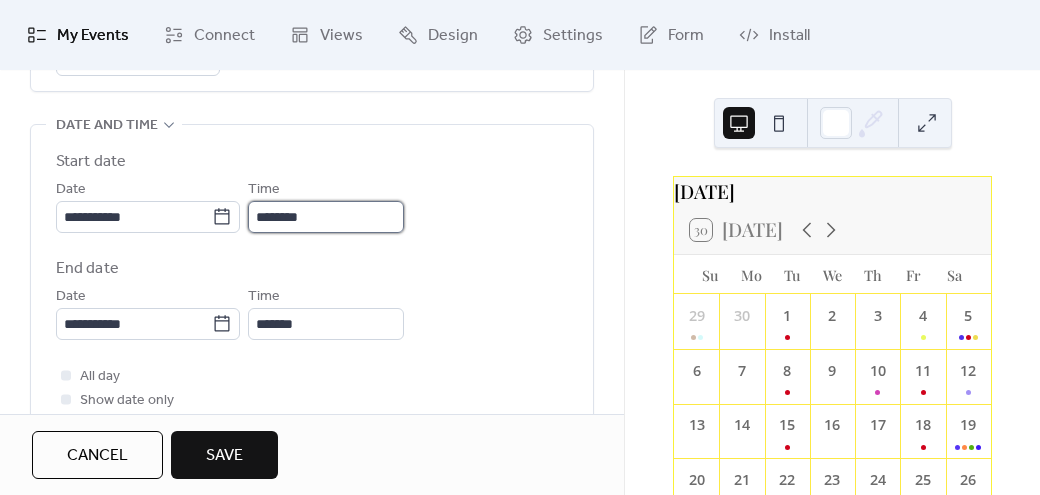 click on "********" at bounding box center (326, 217) 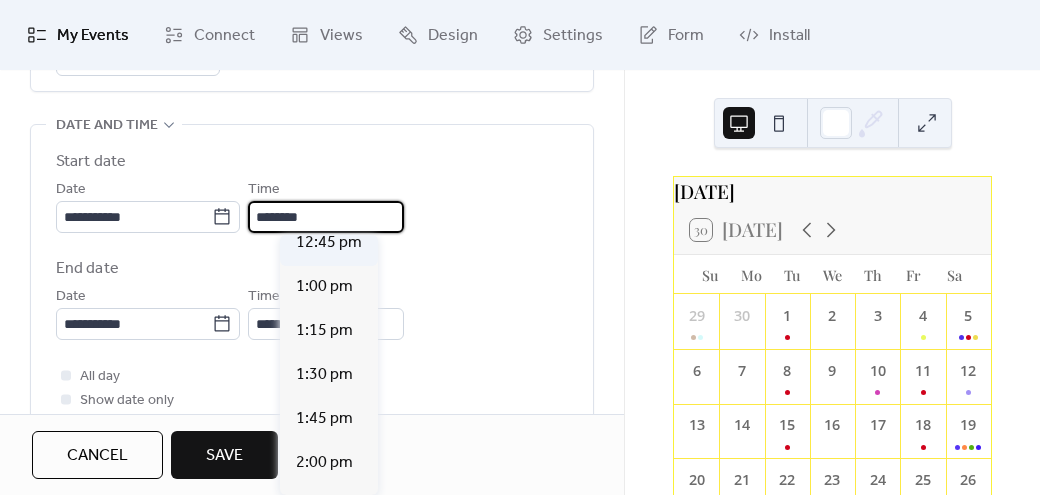 scroll, scrollTop: 2258, scrollLeft: 0, axis: vertical 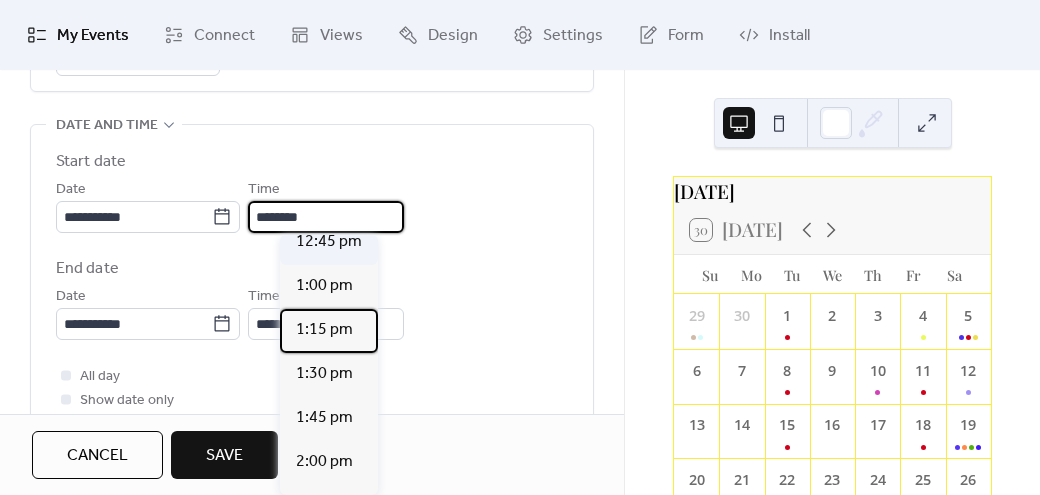 click on "1:15 pm" at bounding box center (329, 331) 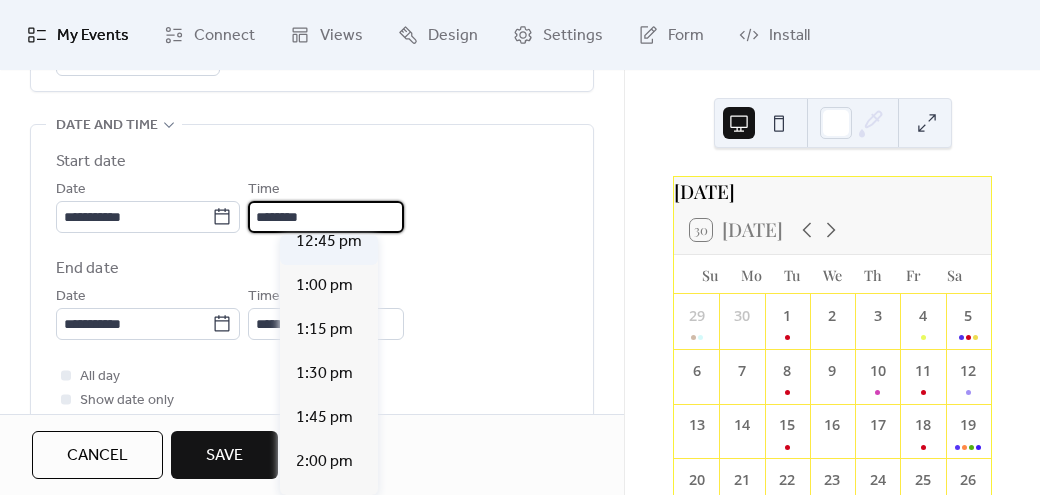 type on "*******" 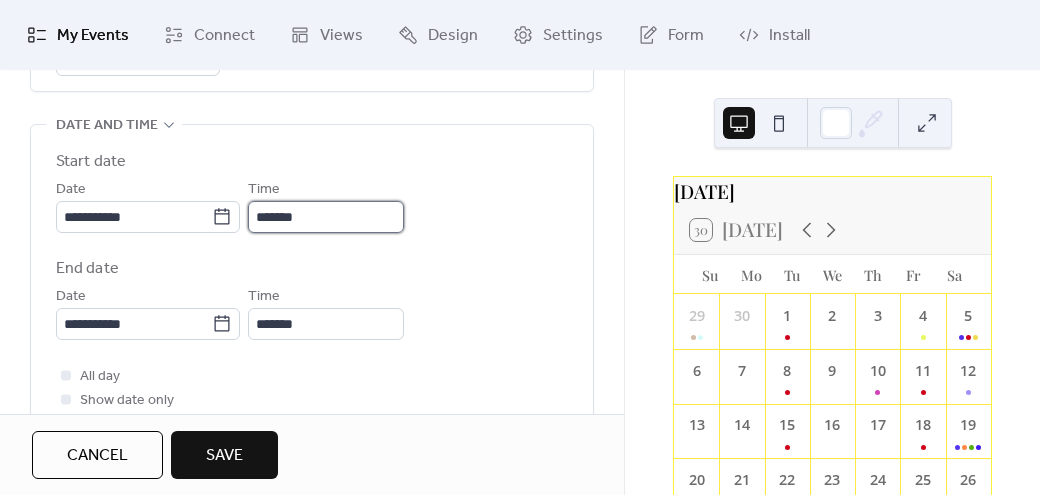 click on "*******" at bounding box center (326, 217) 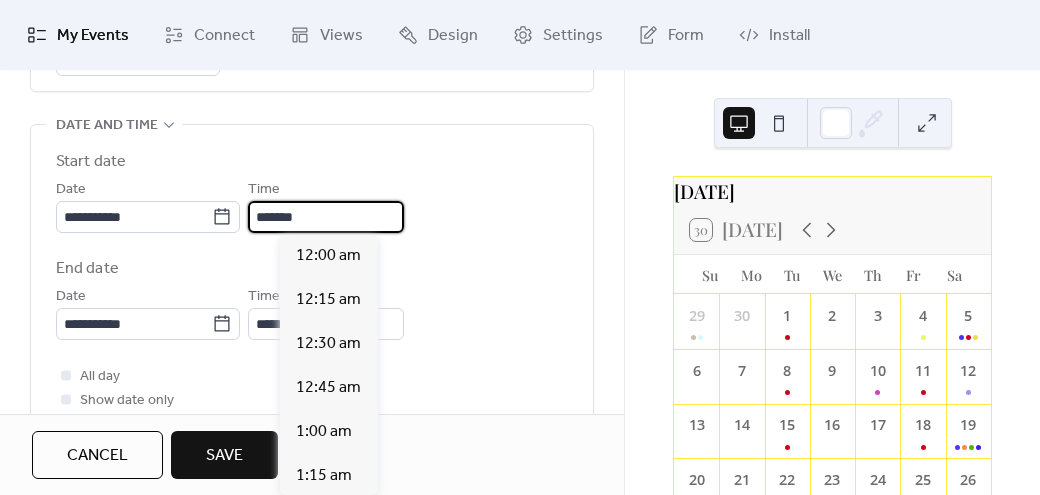 scroll, scrollTop: 2367, scrollLeft: 0, axis: vertical 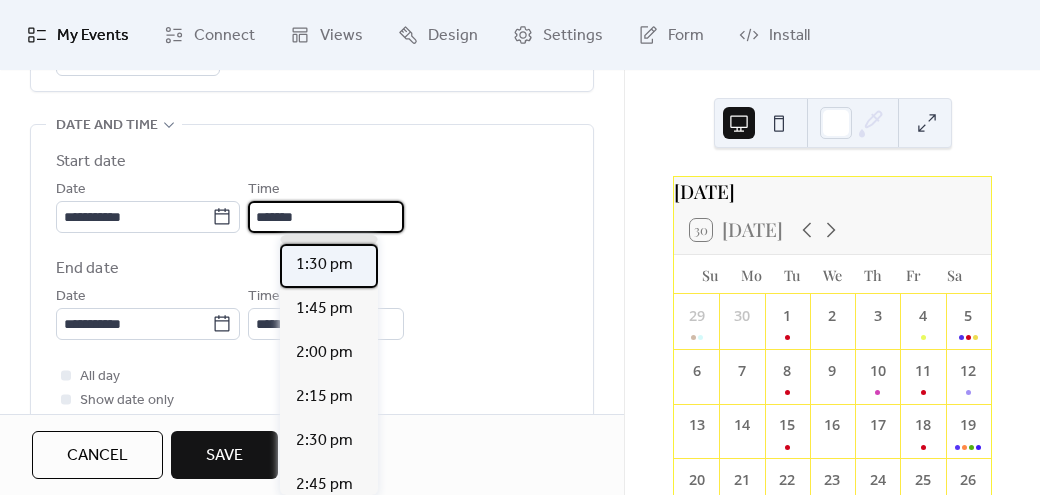 click on "1:30 pm" at bounding box center (324, 265) 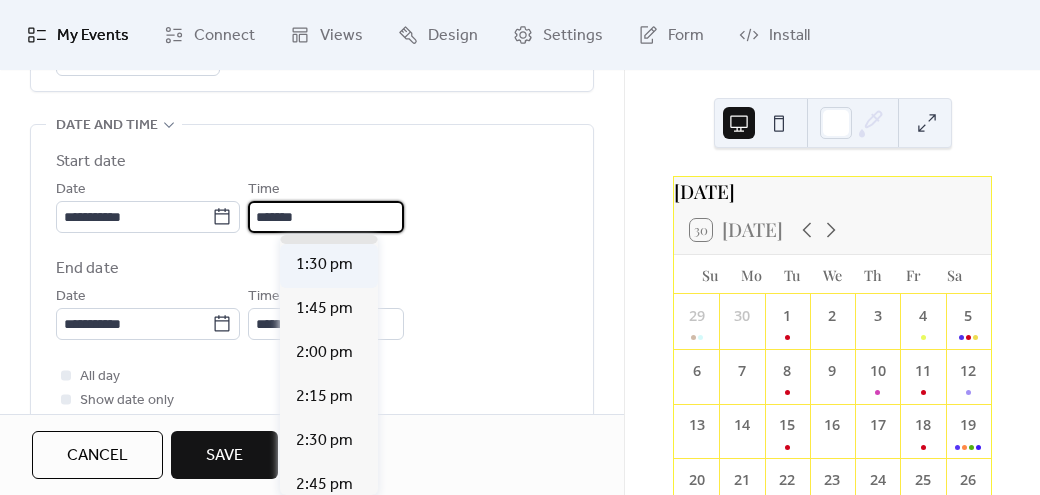 type on "*******" 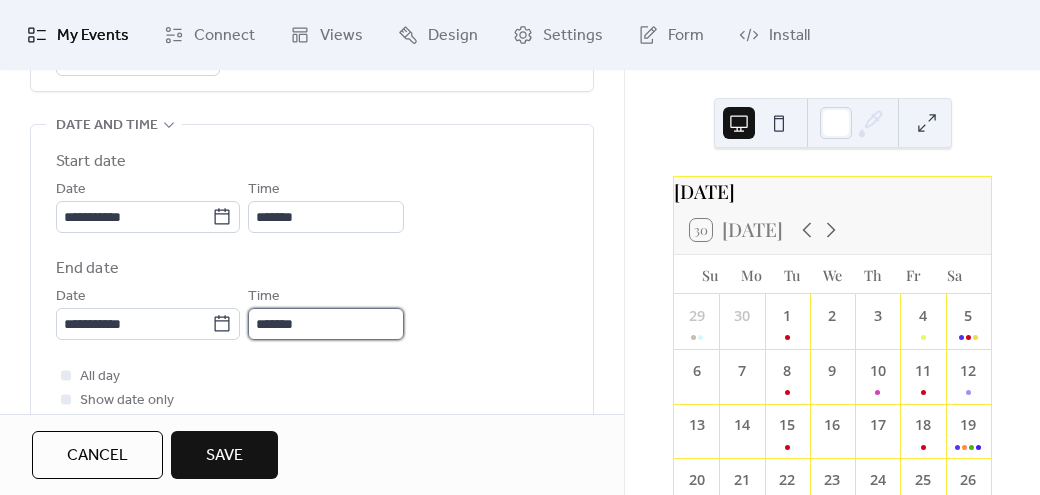 click on "*******" at bounding box center [326, 324] 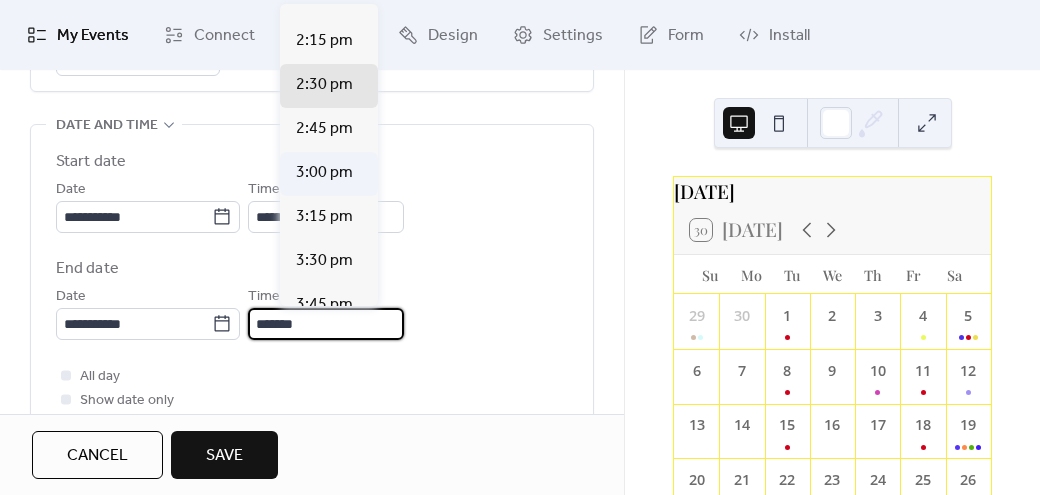 scroll, scrollTop: 102, scrollLeft: 0, axis: vertical 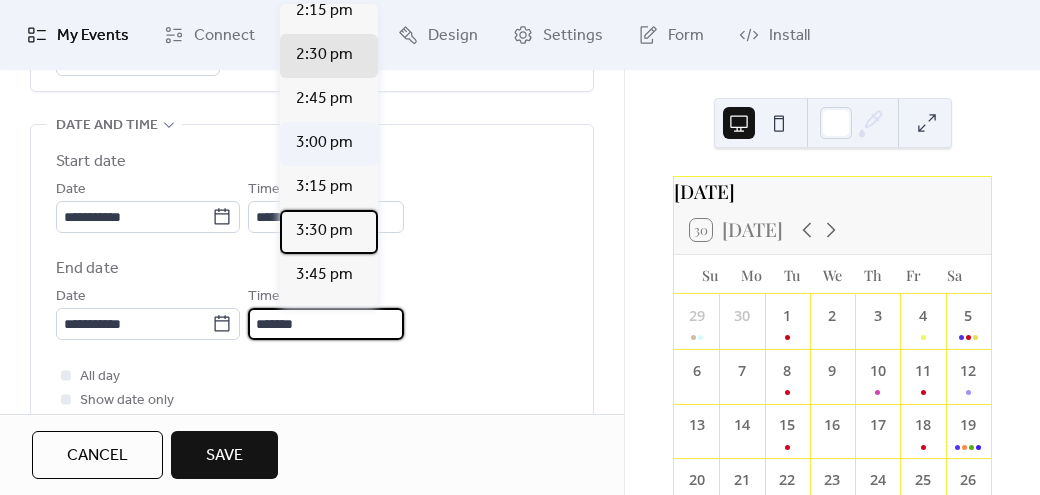 click on "3:30 pm" at bounding box center [324, 231] 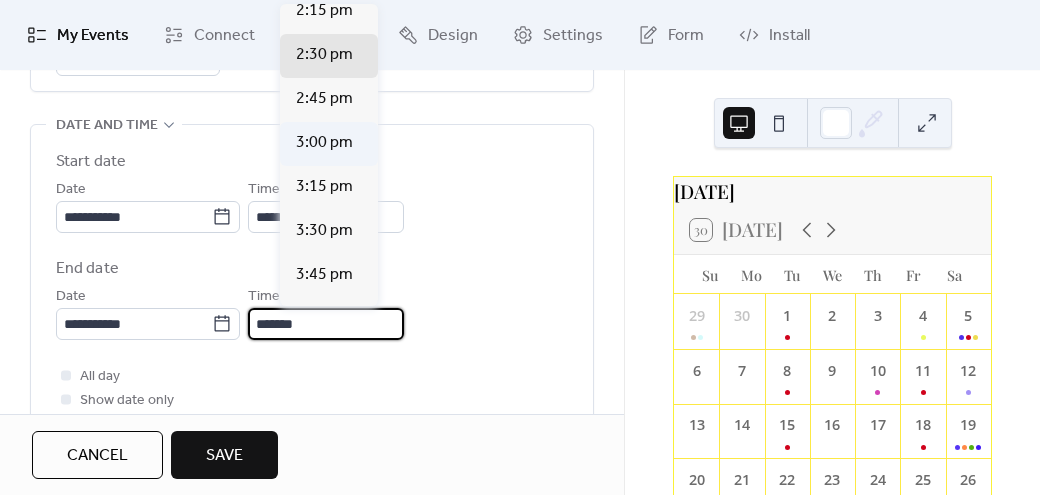 type on "*******" 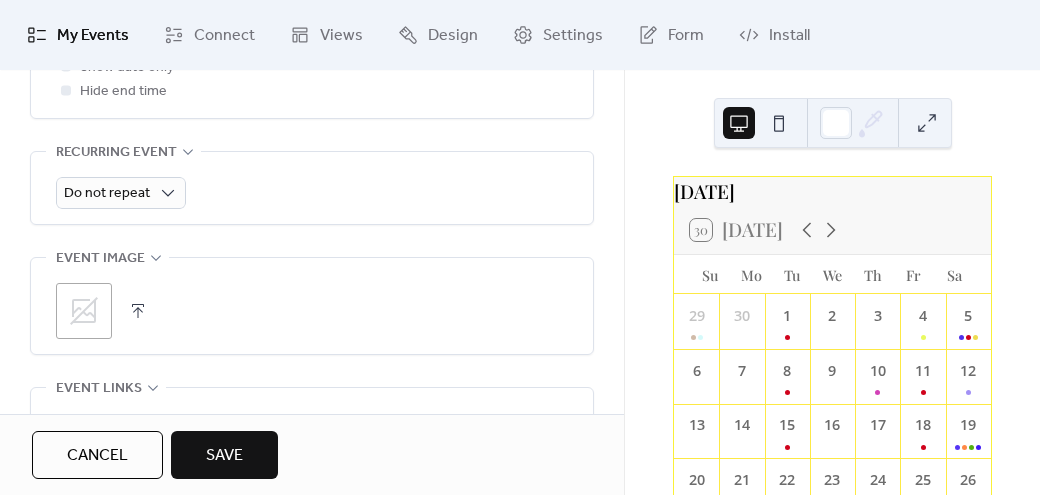 scroll, scrollTop: 971, scrollLeft: 0, axis: vertical 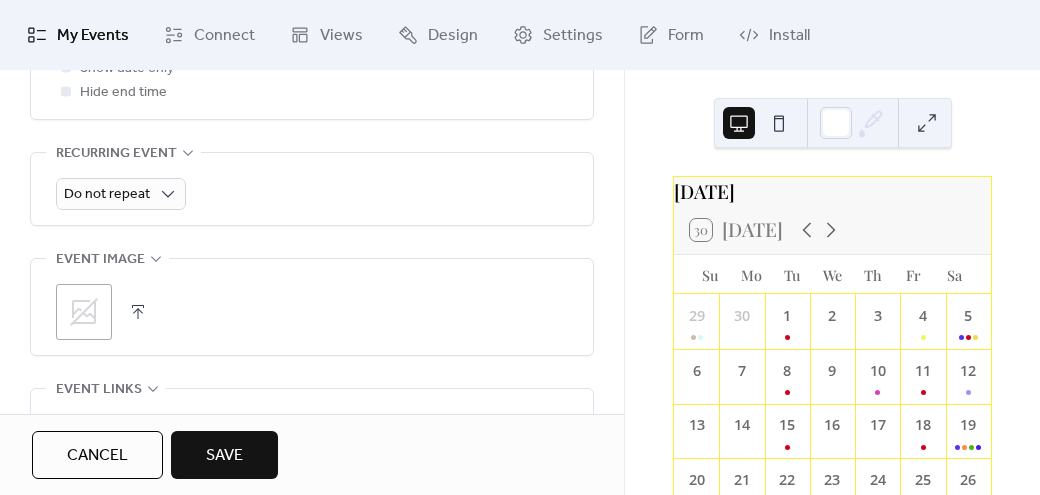 click on ";" at bounding box center (84, 312) 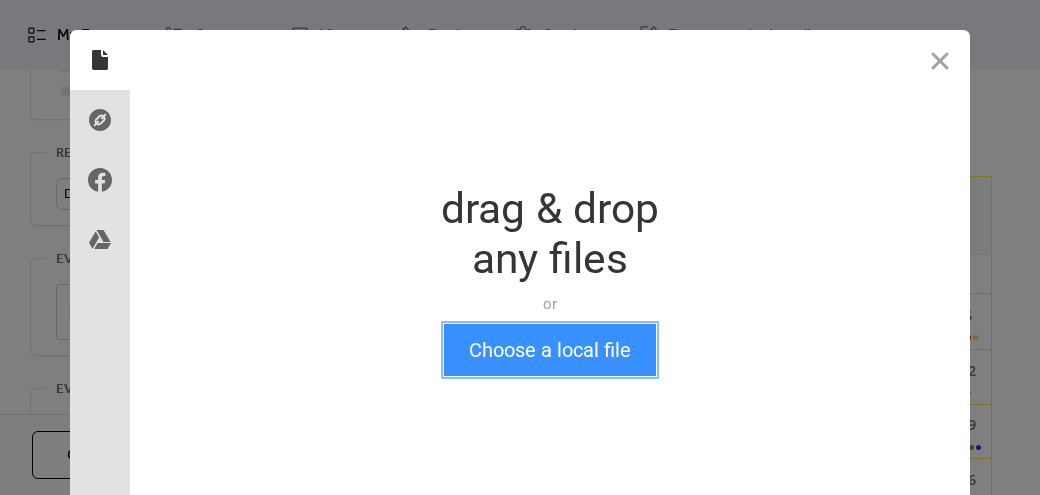 click on "Choose a local file" at bounding box center (550, 350) 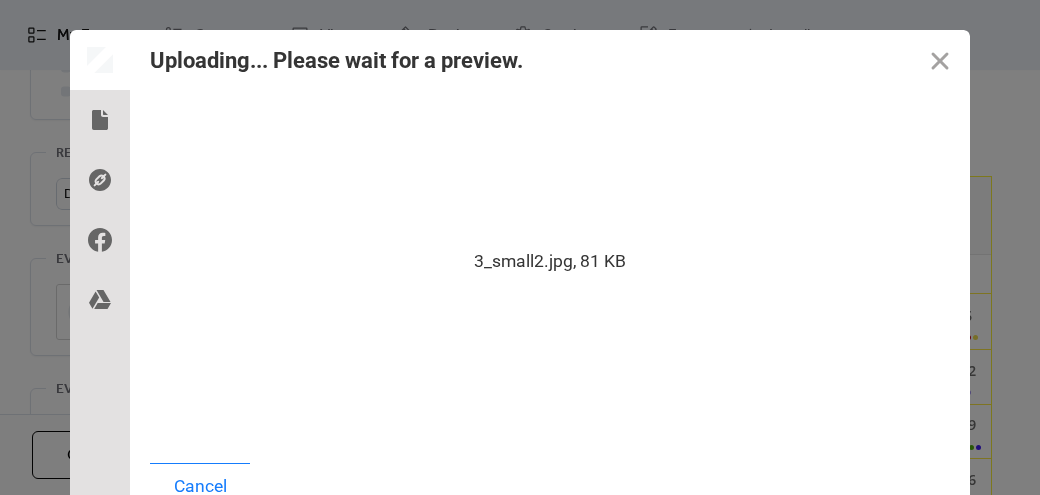 scroll, scrollTop: 10, scrollLeft: 0, axis: vertical 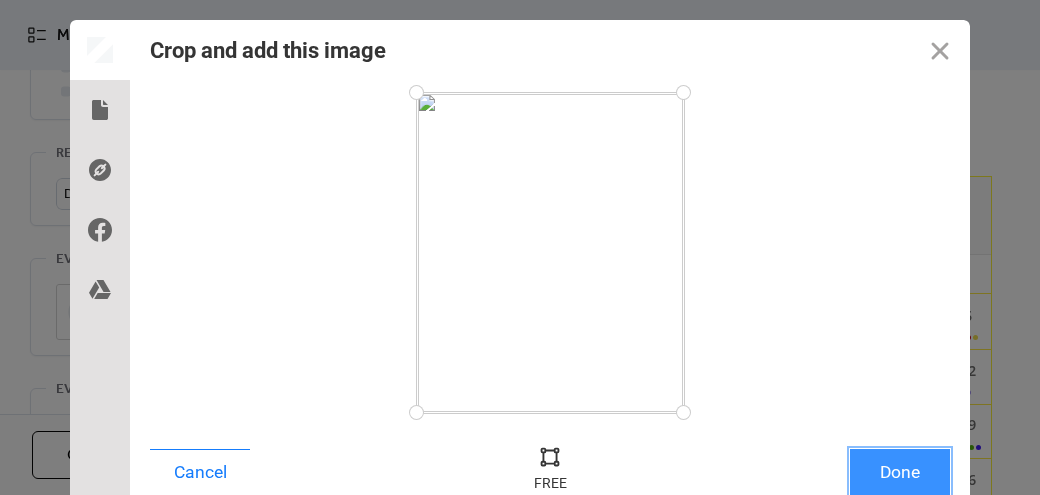click on "Done" at bounding box center (900, 472) 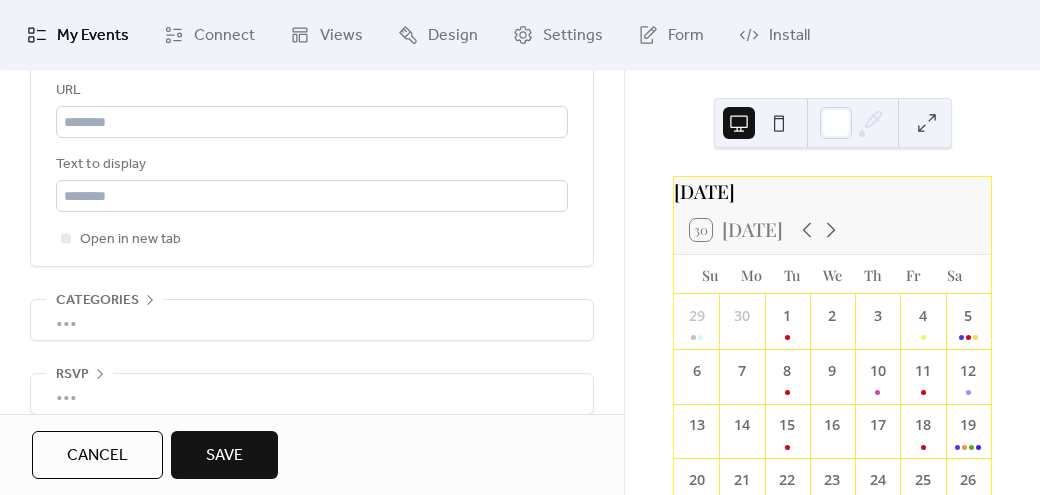 scroll, scrollTop: 1310, scrollLeft: 0, axis: vertical 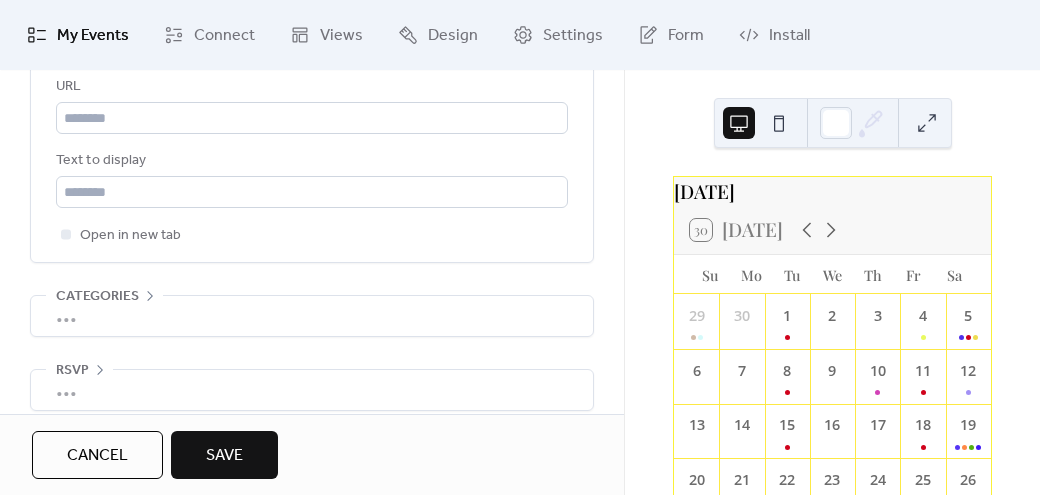 click on "Save" at bounding box center [224, 455] 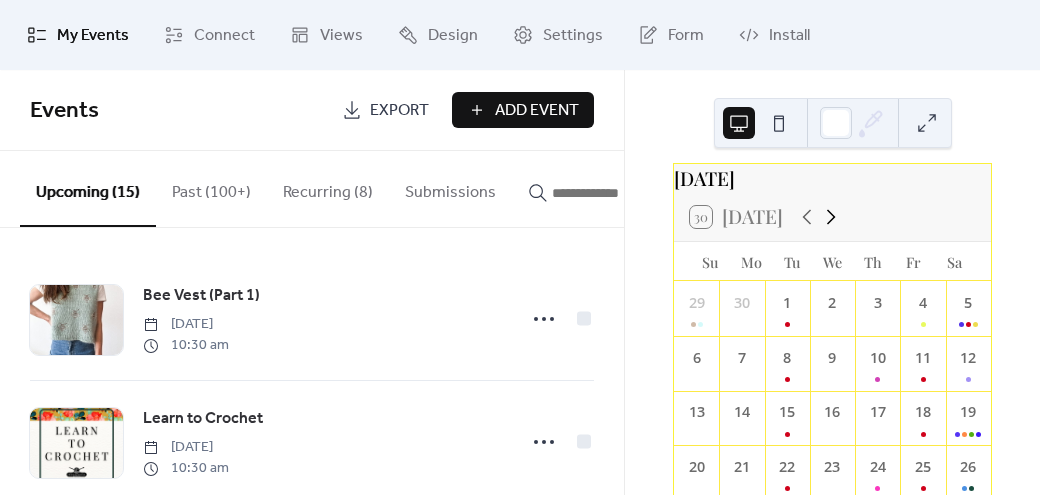 scroll, scrollTop: 0, scrollLeft: 0, axis: both 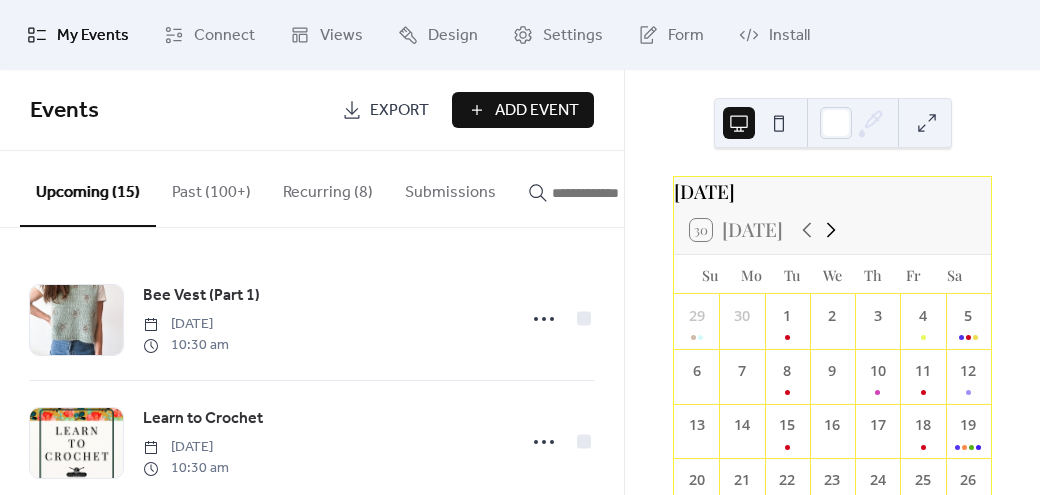 click 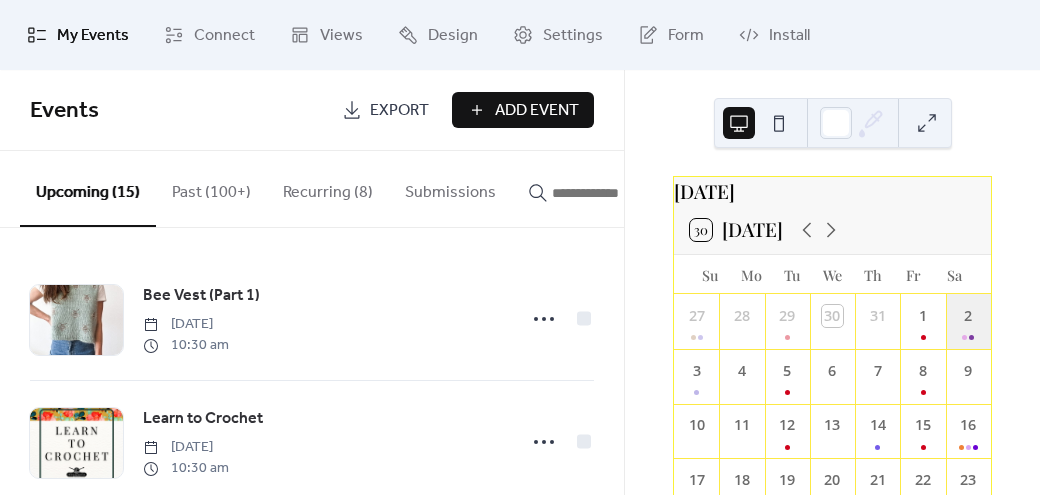 click on "2" at bounding box center [968, 321] 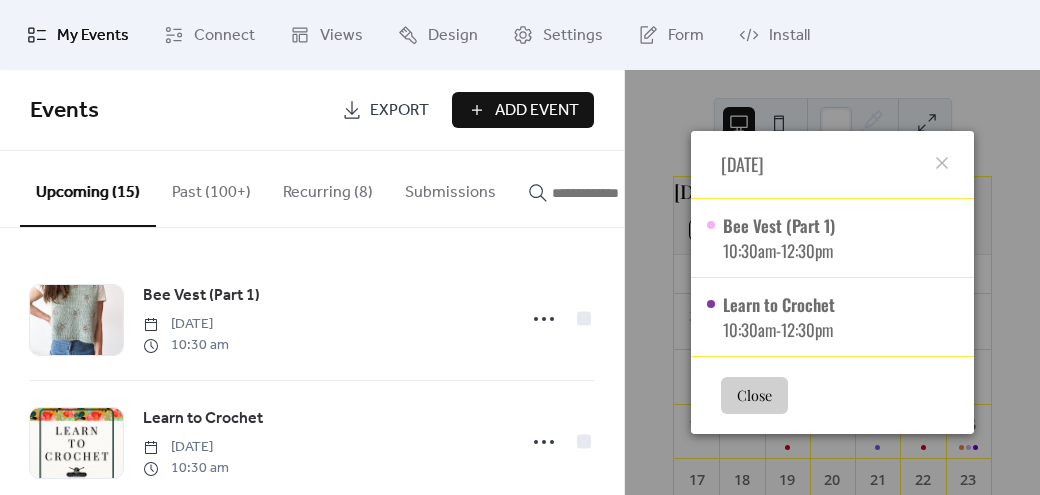 click on "Sat, Aug 2, 2025 Bee Vest  (Part 1) 10:30am - 12:30pm Learn to Crochet 10:30am - 12:30pm Close" at bounding box center [832, 282] 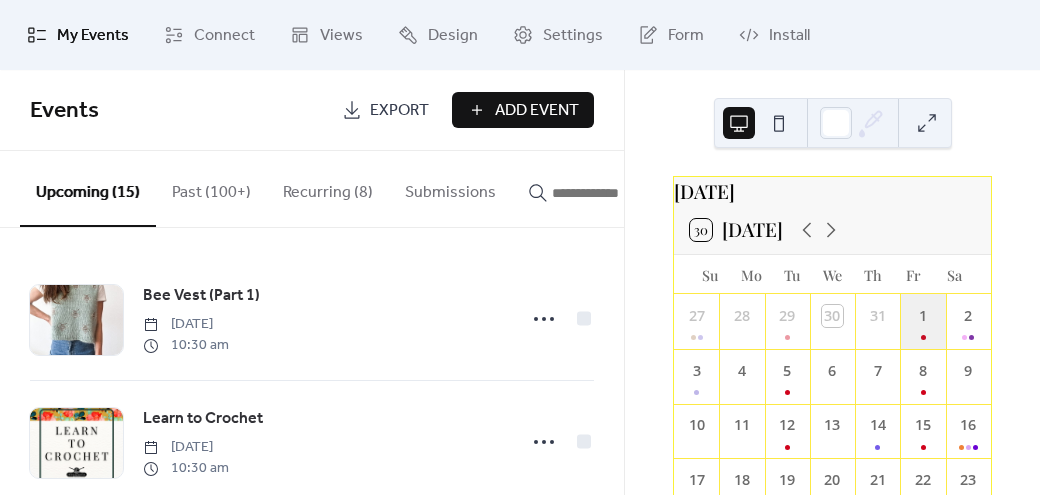 click on "1" at bounding box center (922, 321) 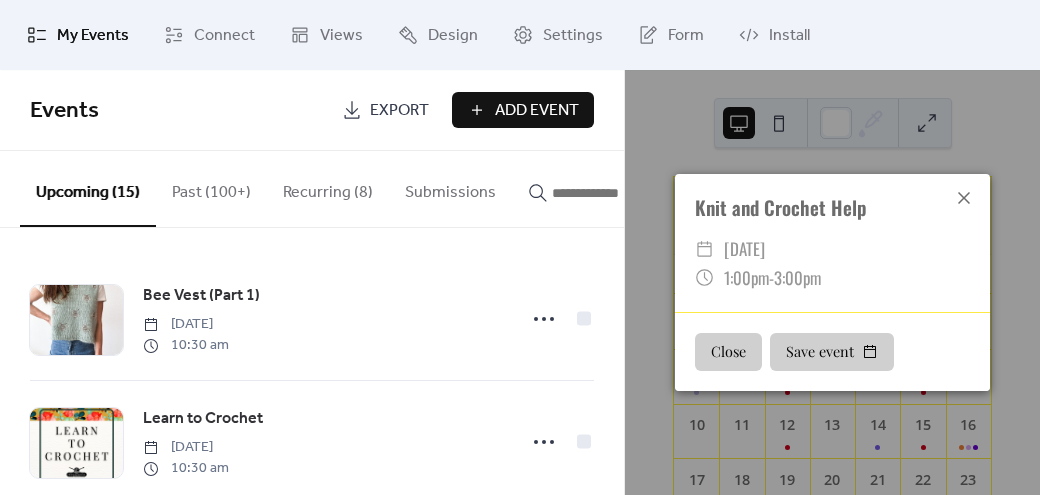 click 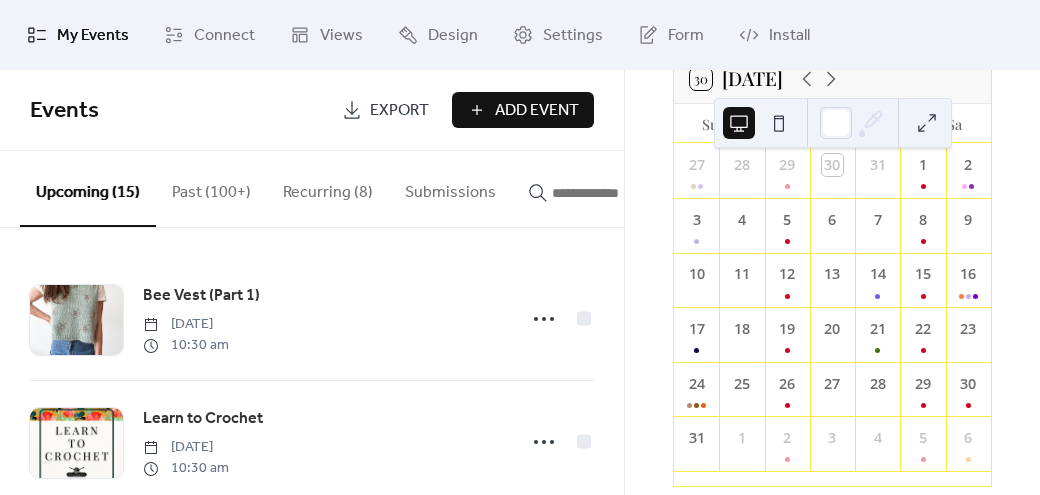 scroll, scrollTop: 0, scrollLeft: 0, axis: both 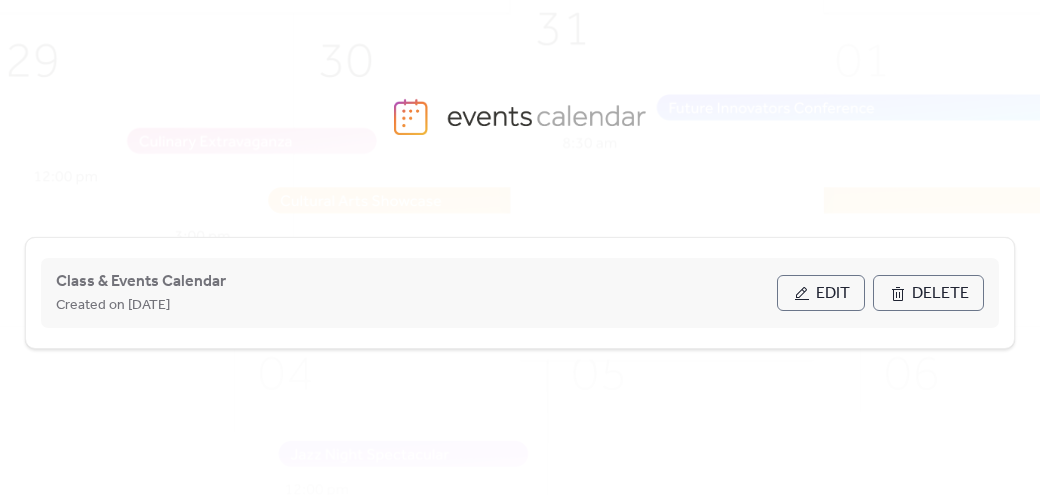 click on "Edit" at bounding box center (833, 294) 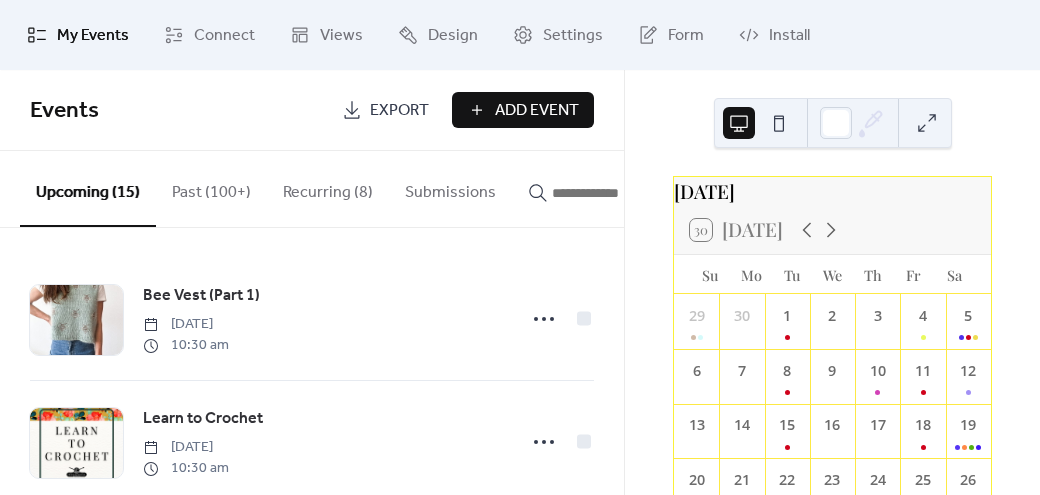 click on "Add Event" at bounding box center [523, 110] 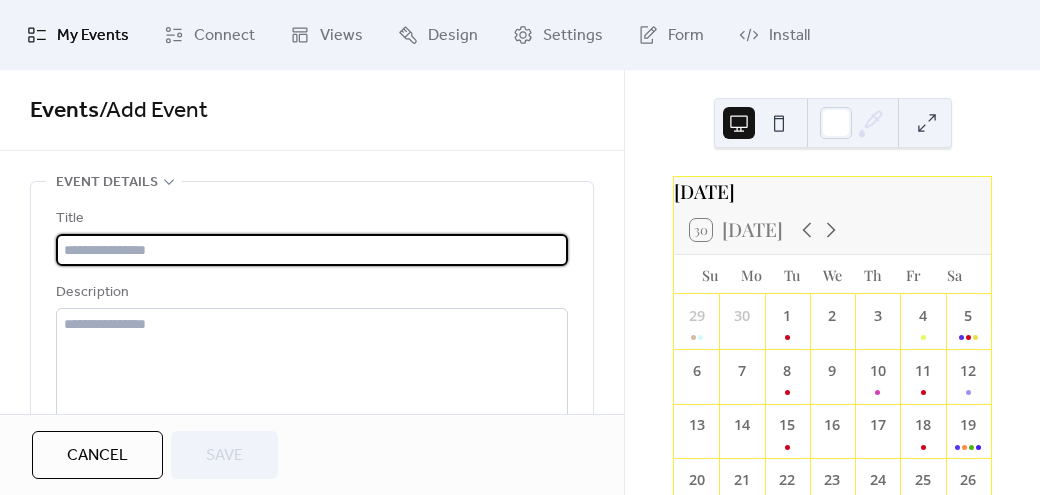 click at bounding box center (312, 250) 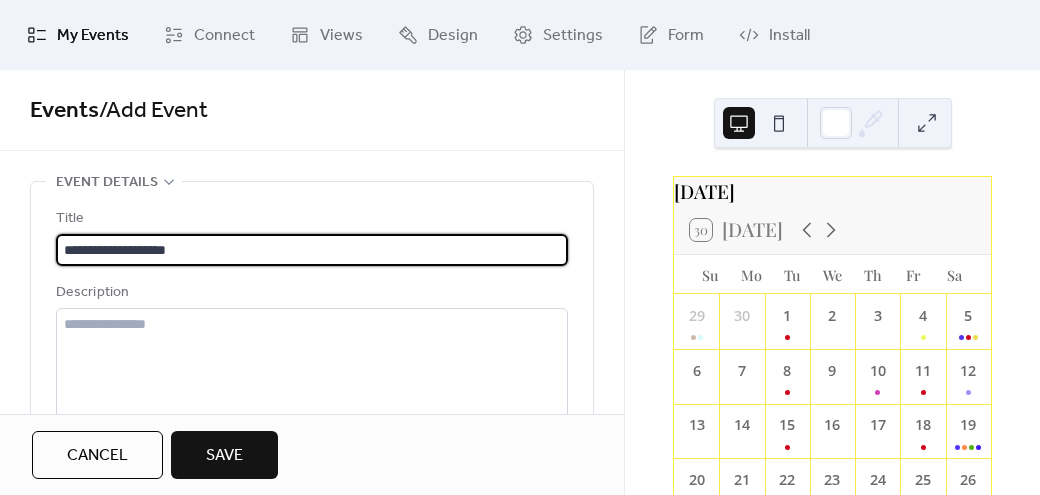 scroll, scrollTop: 1, scrollLeft: 0, axis: vertical 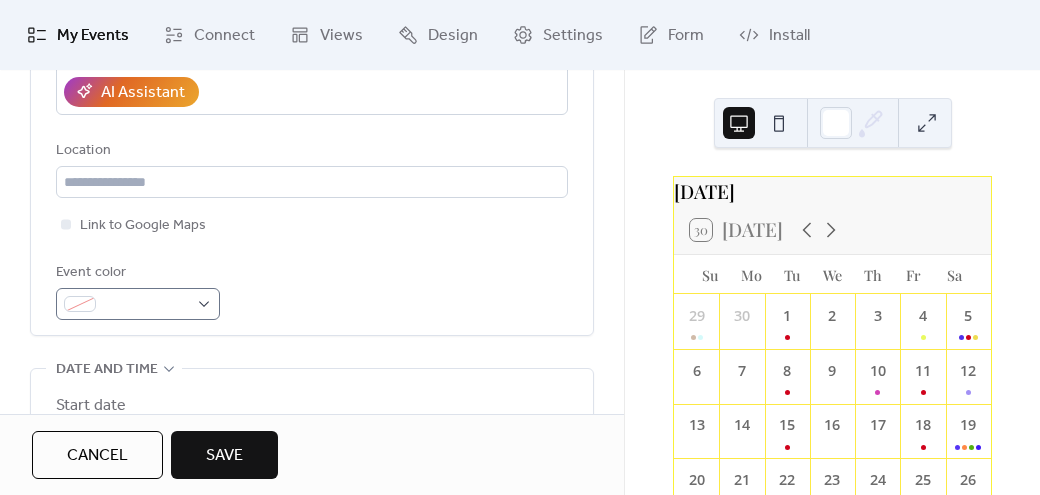 type on "**********" 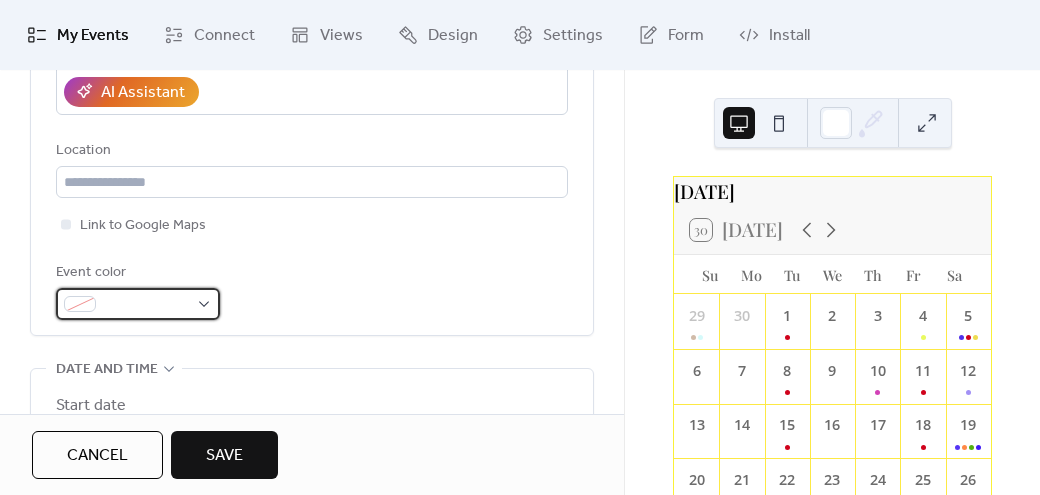 click at bounding box center [138, 304] 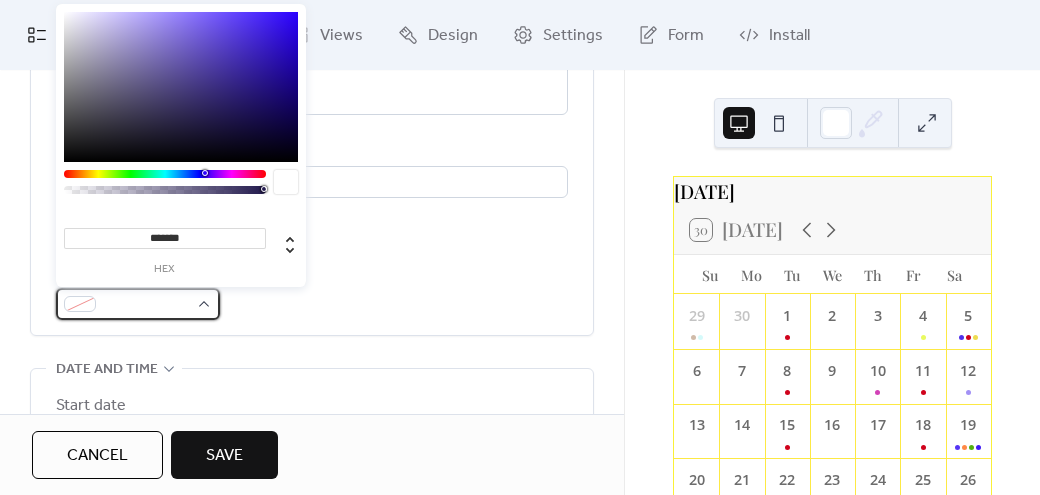 scroll, scrollTop: 0, scrollLeft: 0, axis: both 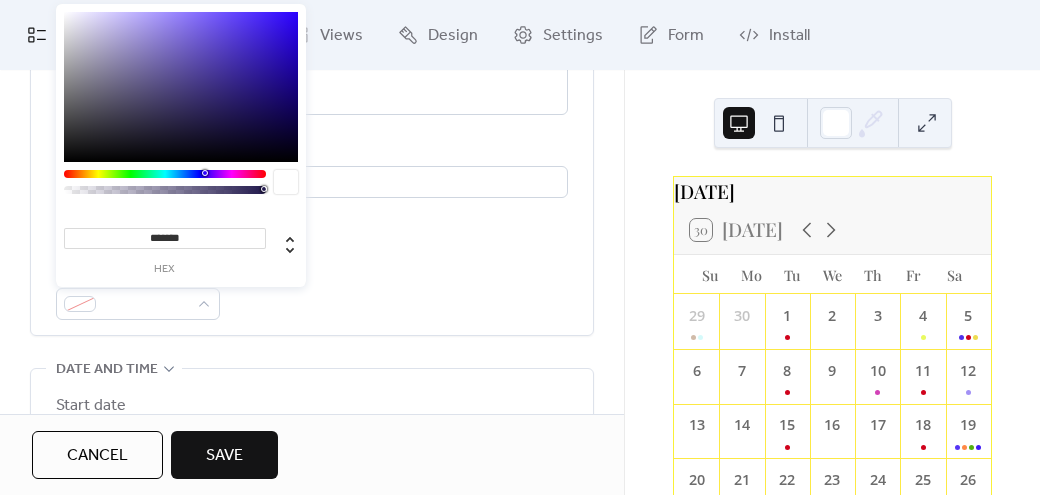 click at bounding box center (165, 174) 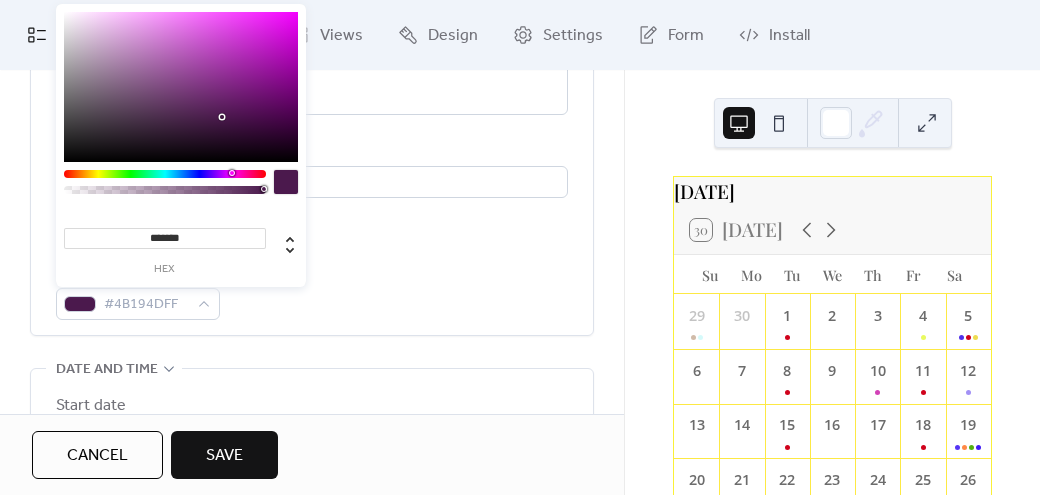 click on "******* hex" at bounding box center (181, 181) 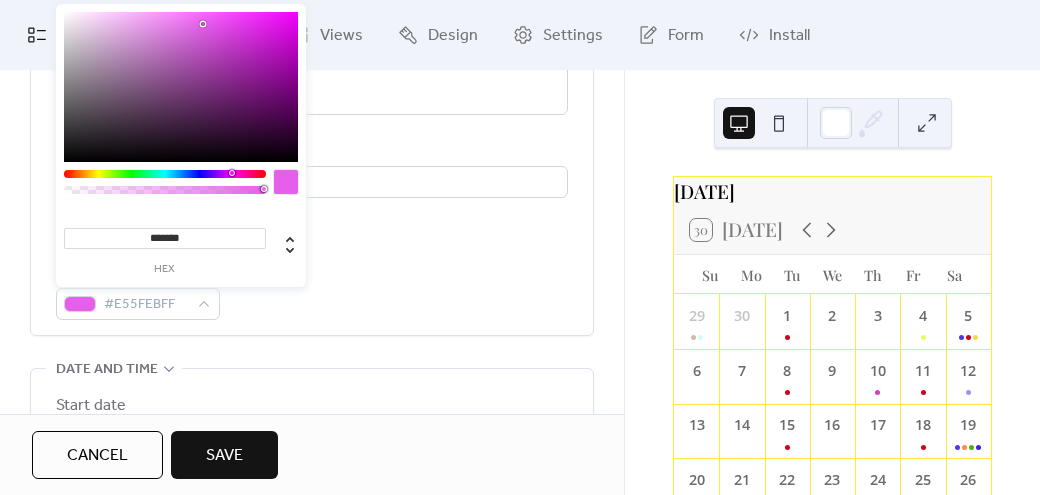 click on "**********" at bounding box center [312, 66] 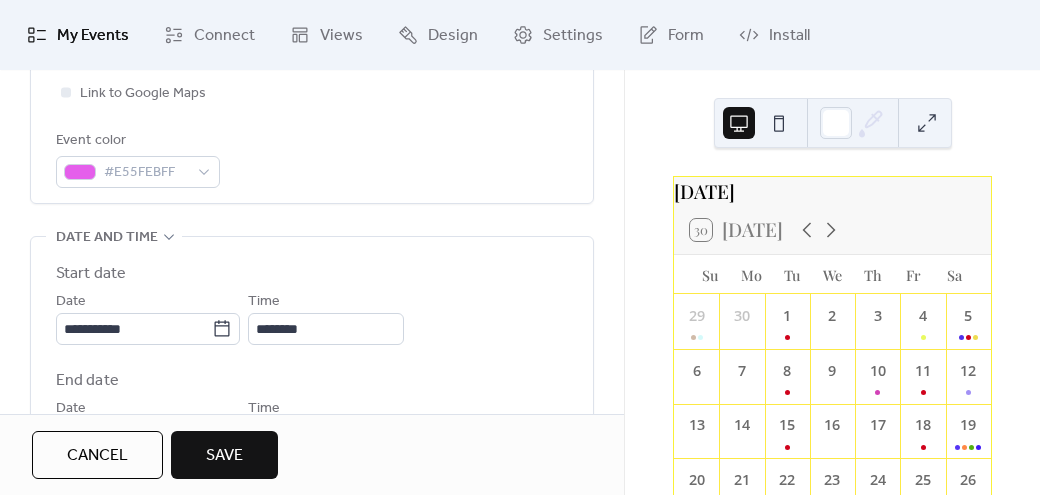 scroll, scrollTop: 570, scrollLeft: 0, axis: vertical 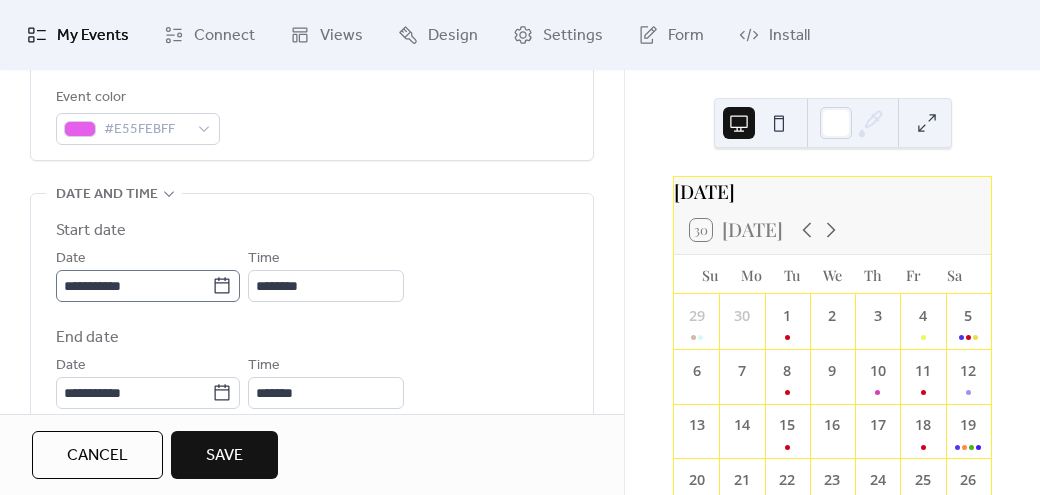 click 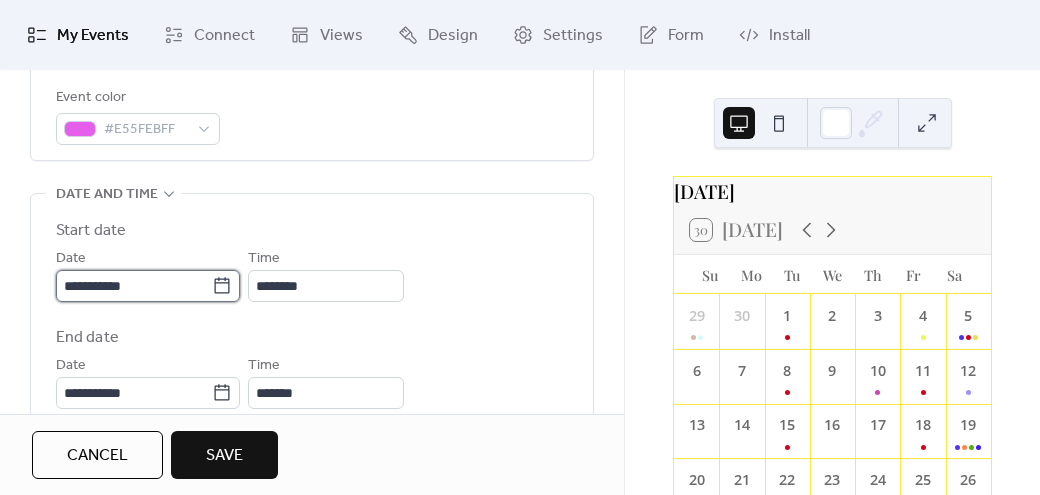 click on "**********" at bounding box center [134, 286] 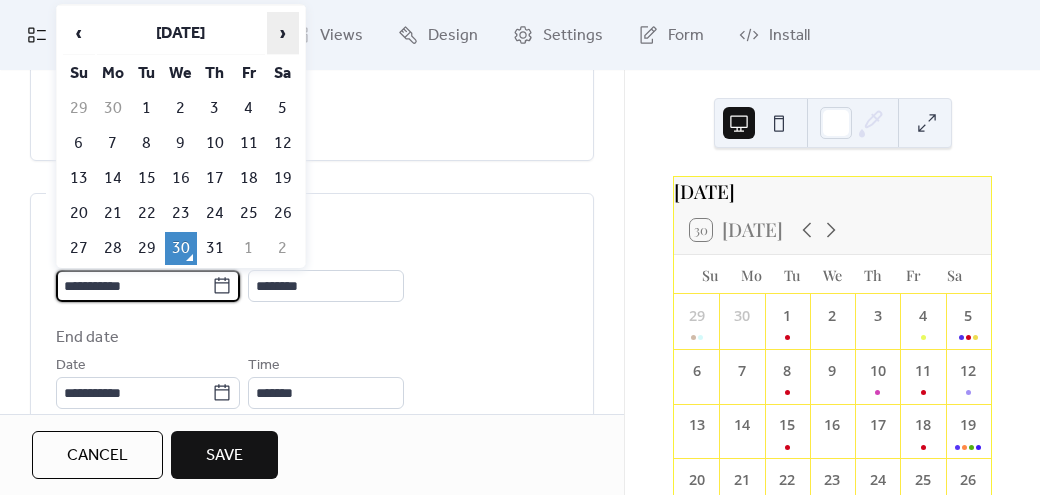 click on "›" at bounding box center (283, 33) 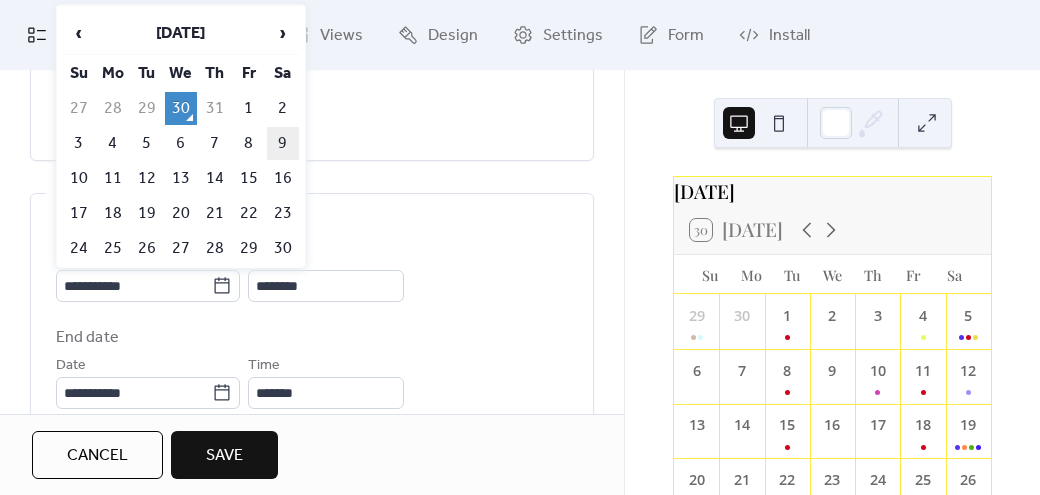 click on "9" at bounding box center (283, 143) 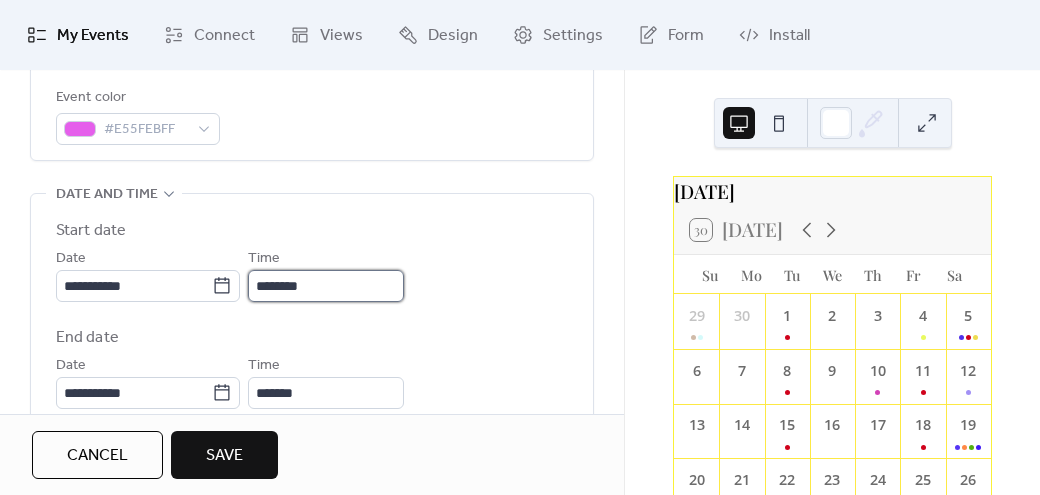 click on "********" at bounding box center [326, 286] 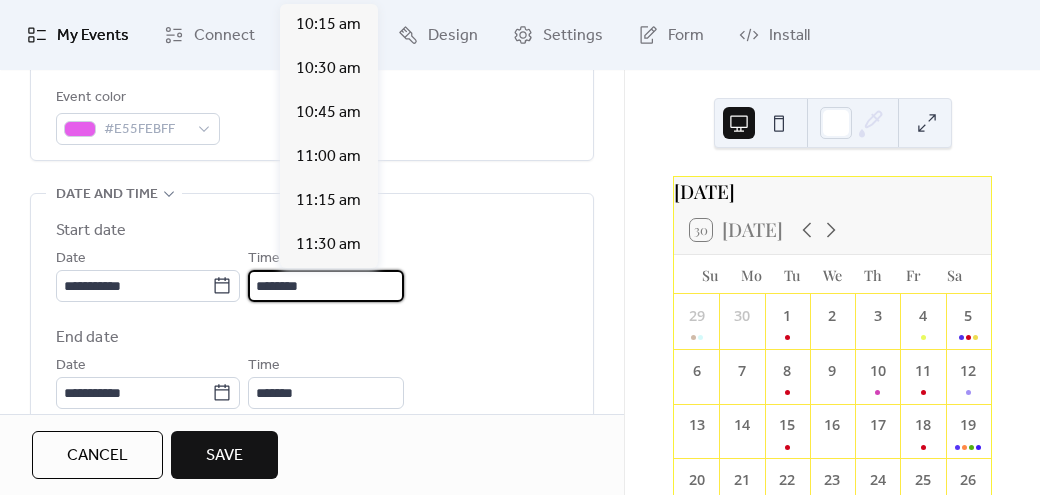 scroll, scrollTop: 1797, scrollLeft: 0, axis: vertical 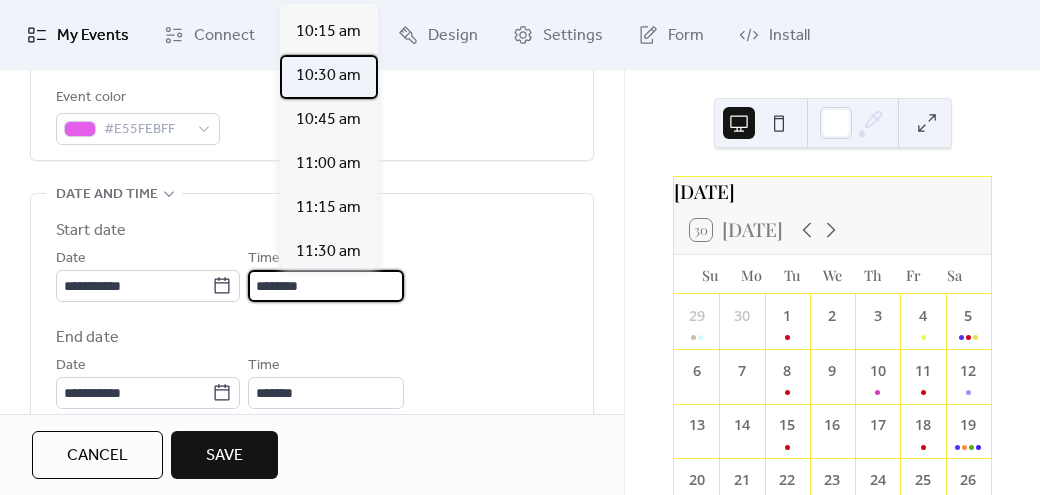 click on "10:30 am" at bounding box center (328, 76) 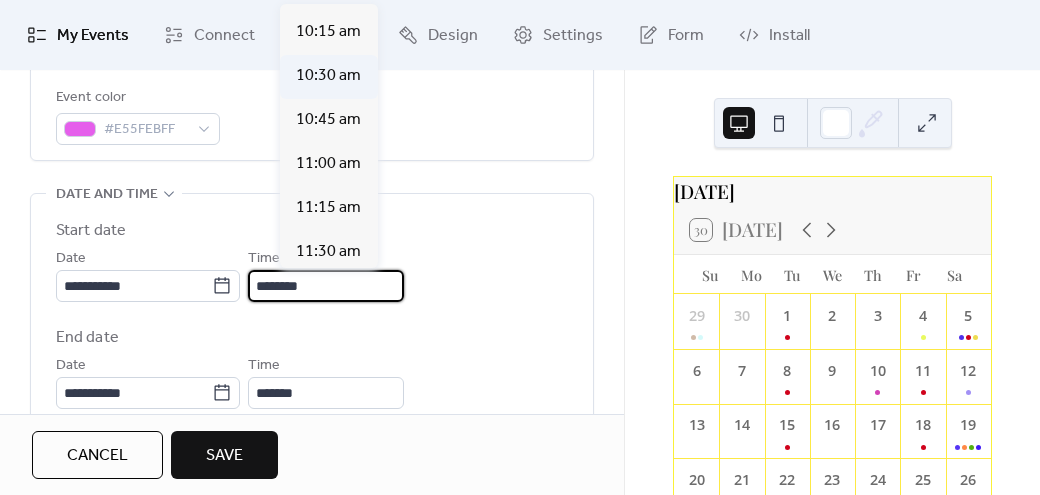 type on "********" 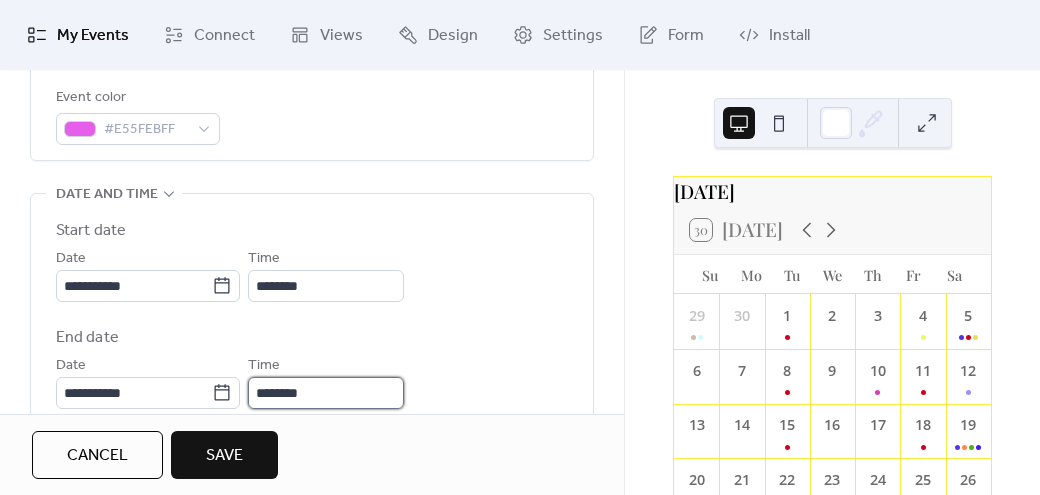 click on "********" at bounding box center (326, 393) 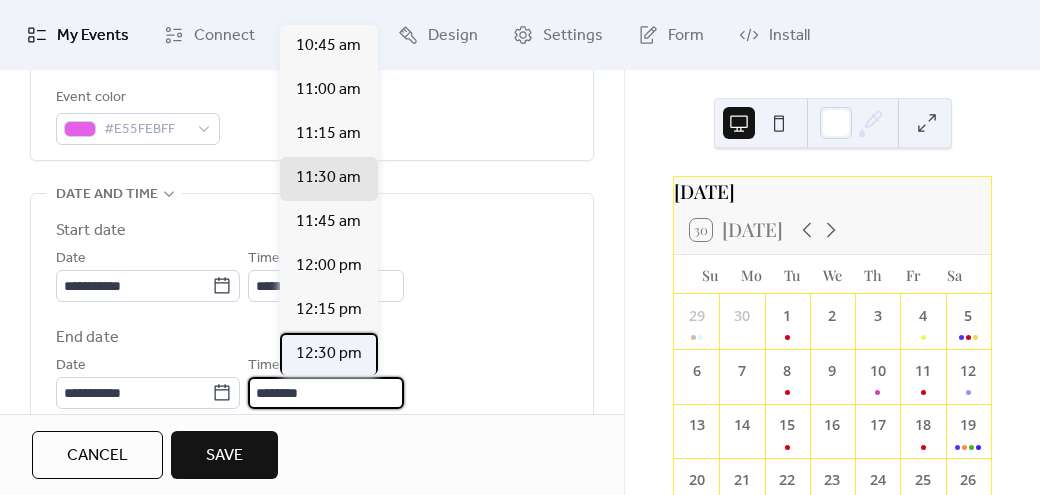 click on "12:30 pm" at bounding box center [329, 355] 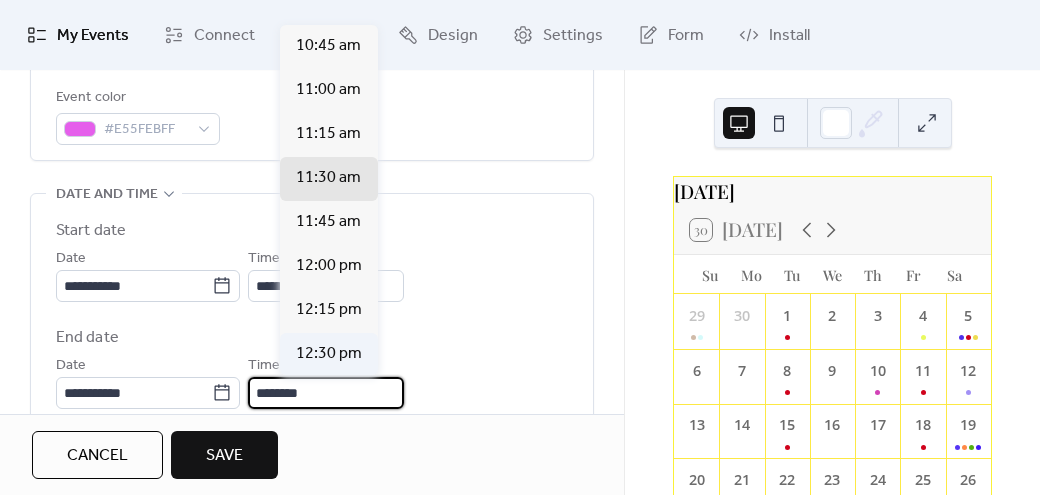 type on "********" 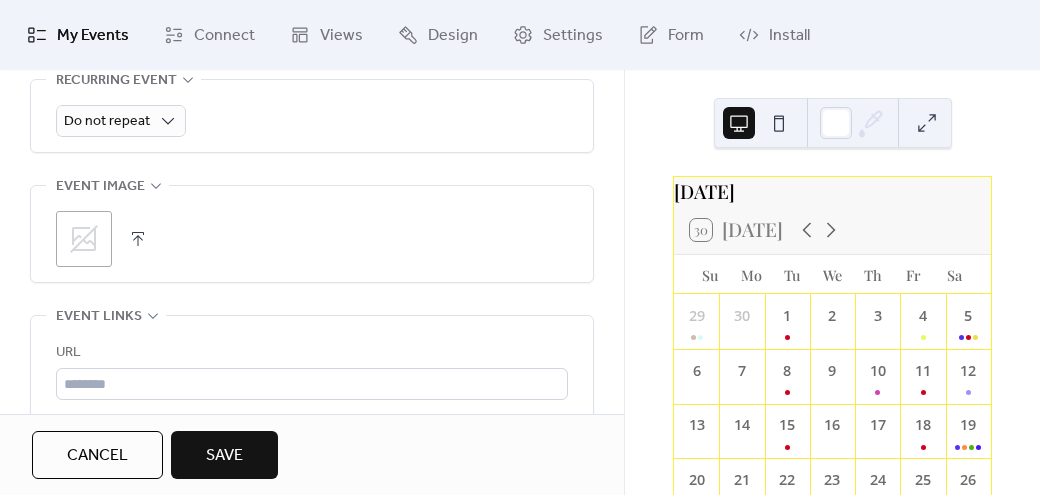 scroll, scrollTop: 1046, scrollLeft: 0, axis: vertical 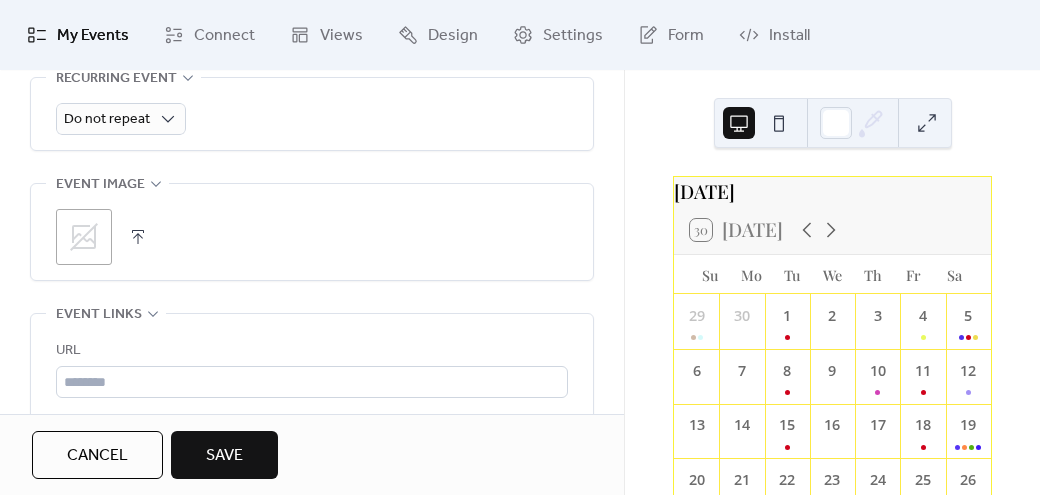 click on ";" at bounding box center (84, 237) 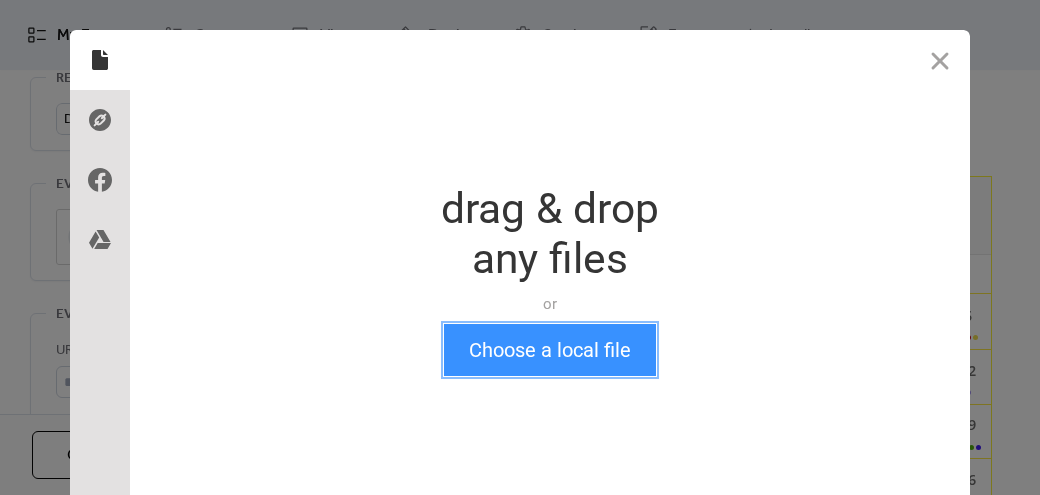 click on "Choose a local file" at bounding box center (550, 350) 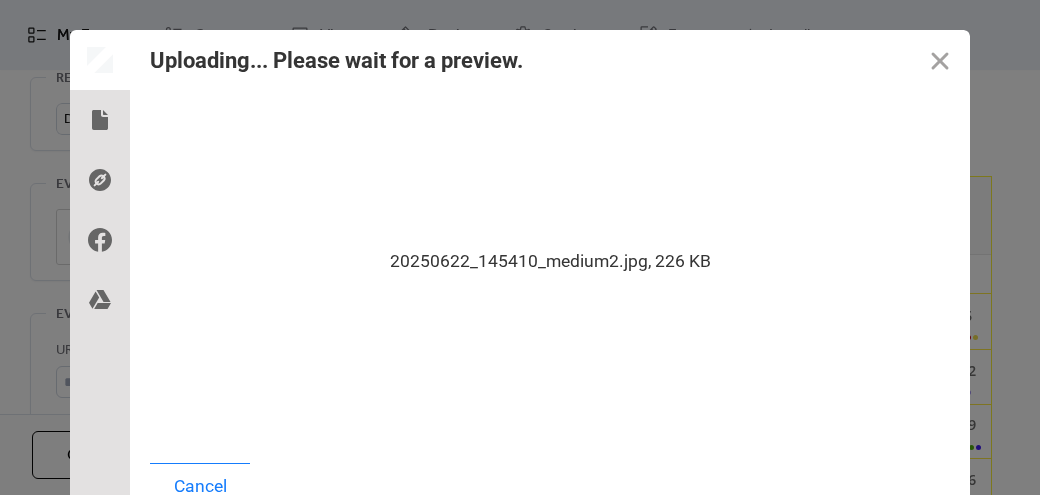 scroll, scrollTop: 10, scrollLeft: 0, axis: vertical 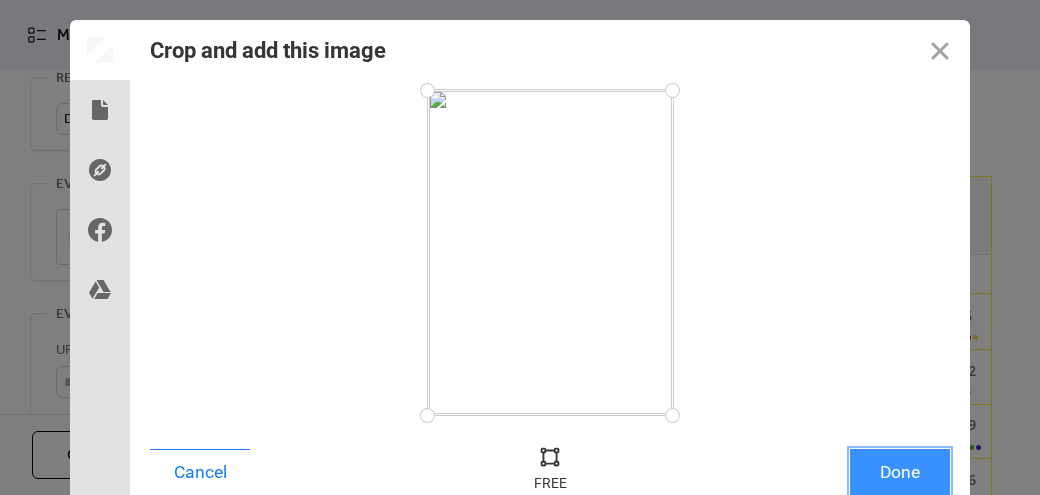 click on "Done" at bounding box center (900, 472) 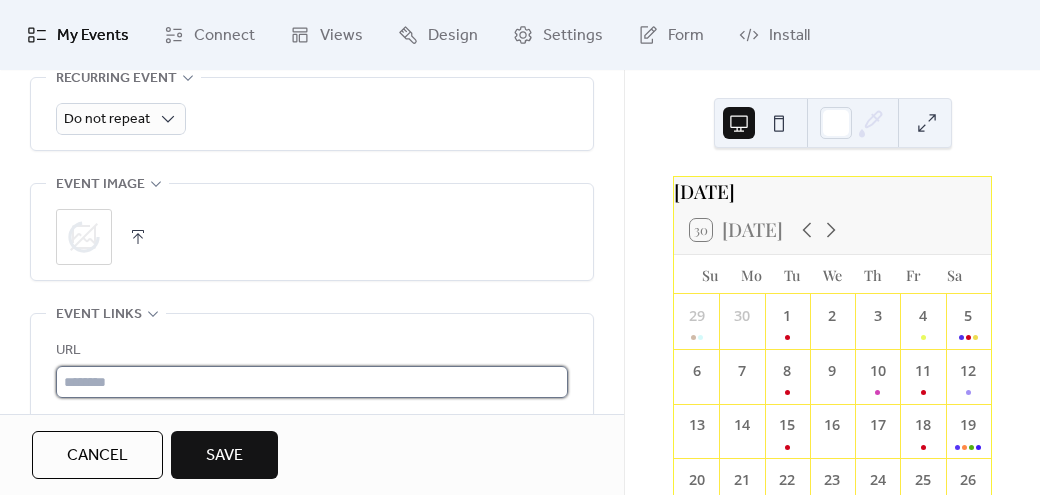 click at bounding box center (312, 382) 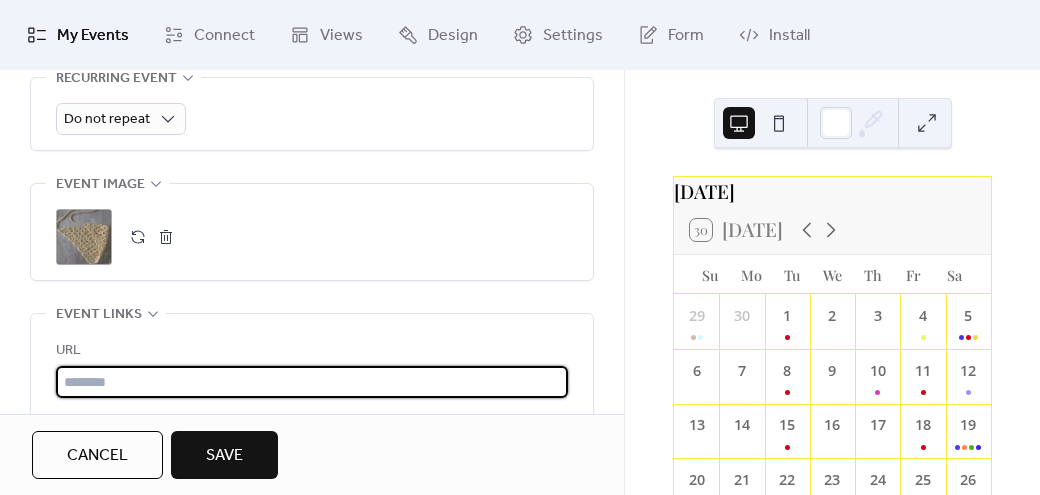 paste on "**********" 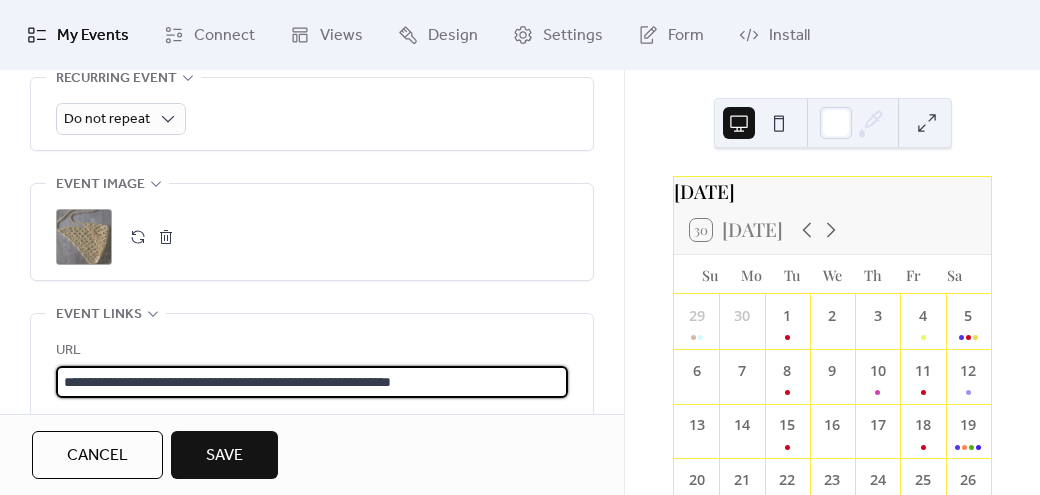 type on "**********" 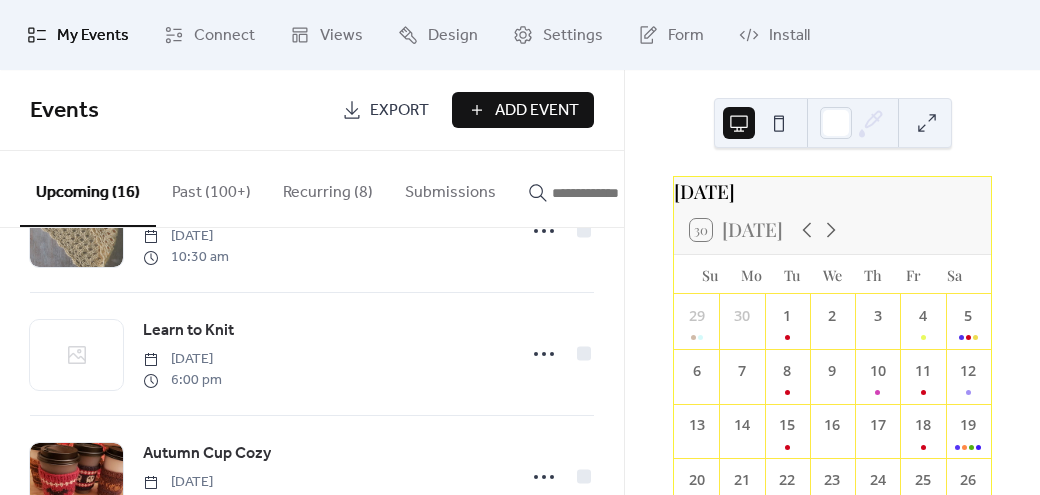 scroll, scrollTop: 458, scrollLeft: 0, axis: vertical 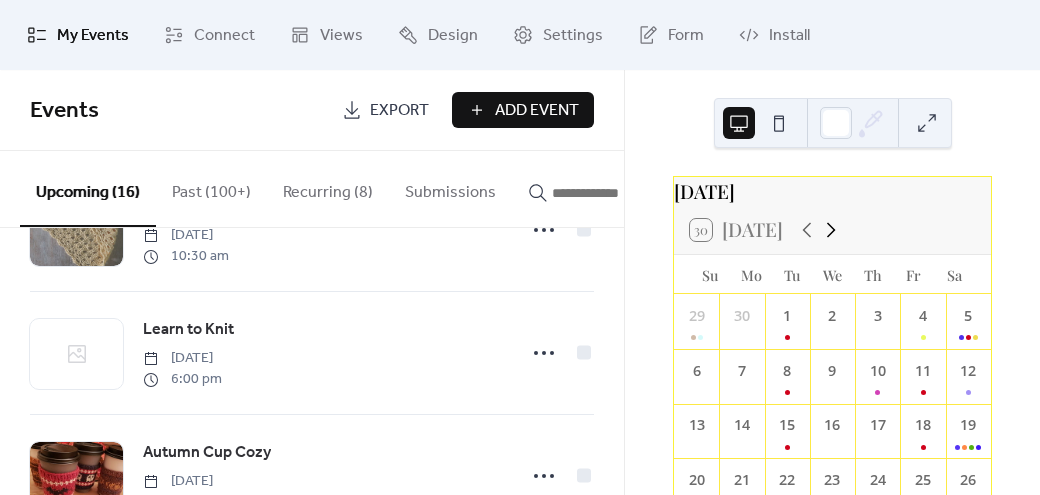 click 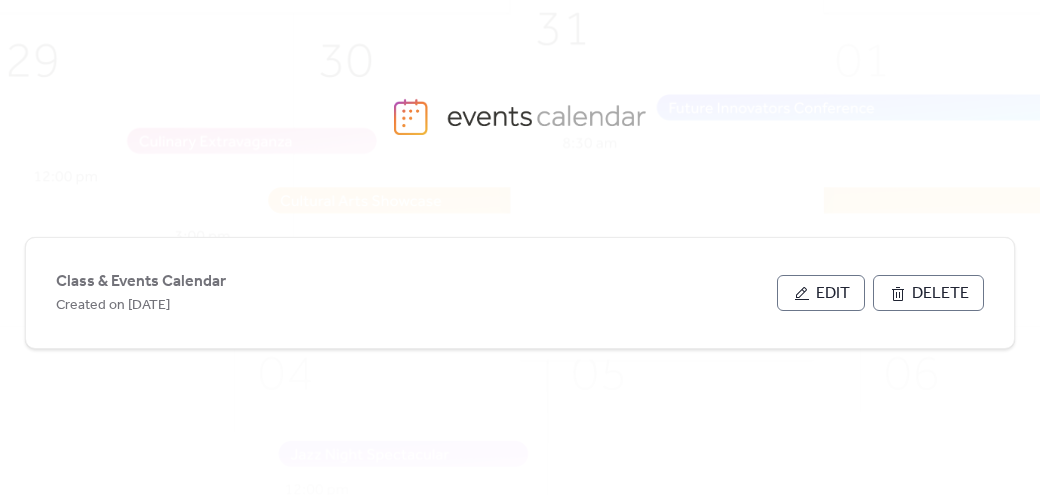 scroll, scrollTop: 0, scrollLeft: 0, axis: both 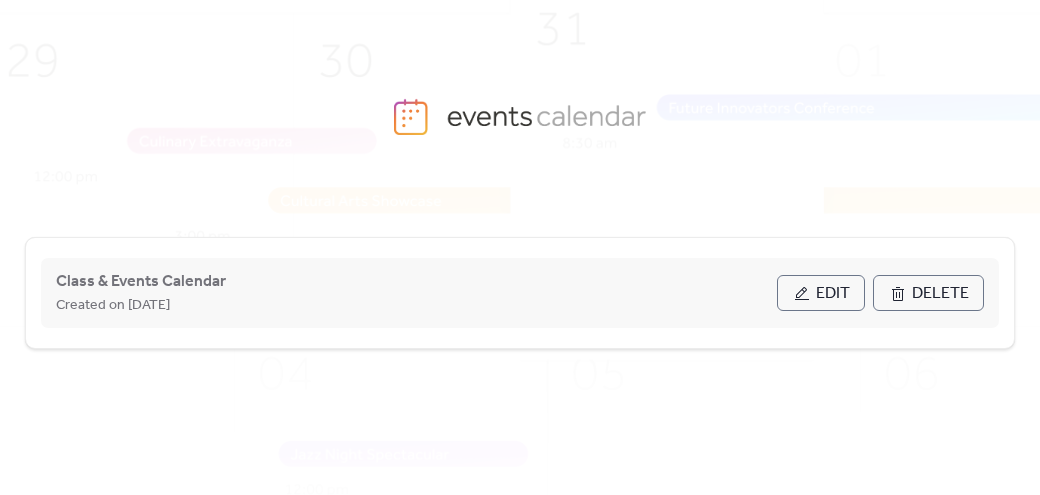 click on "Edit" at bounding box center (821, 293) 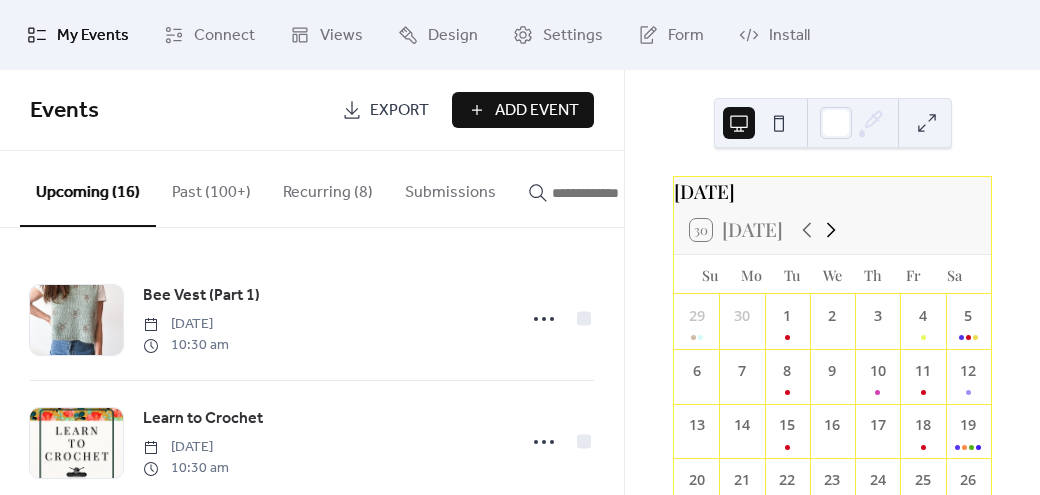 click 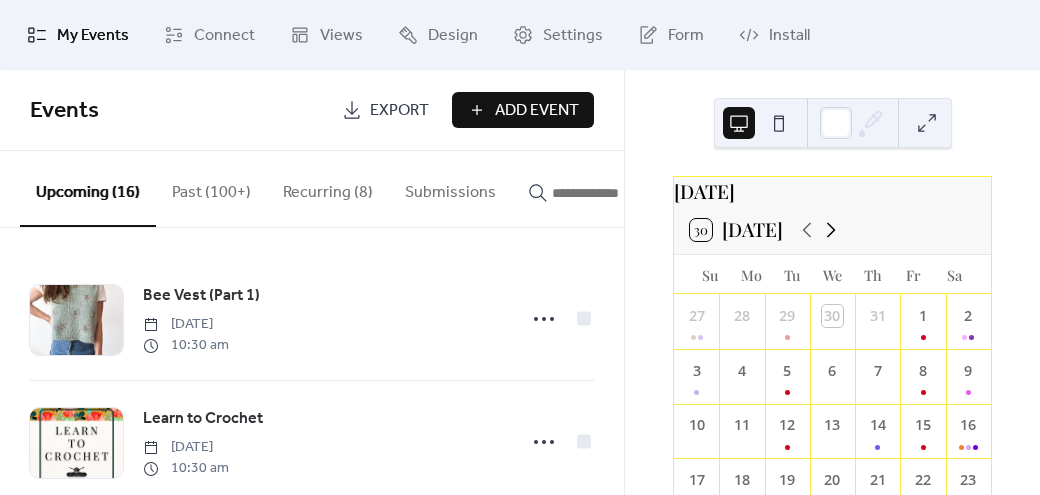 click 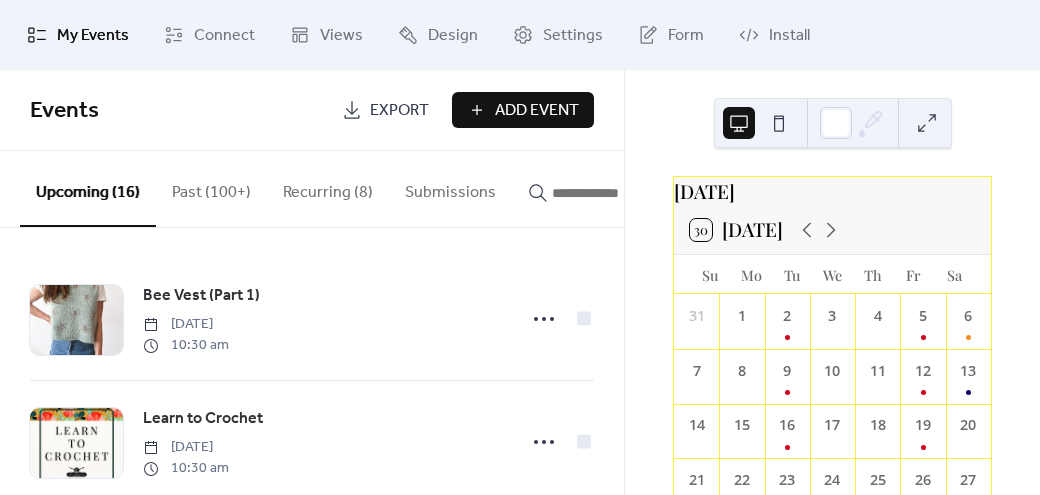 click on "Add Event" at bounding box center (537, 111) 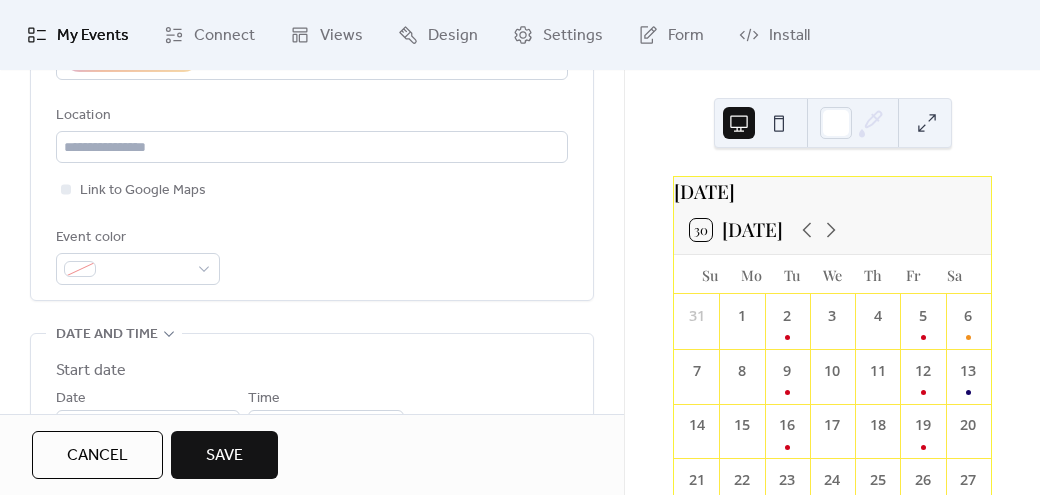 scroll, scrollTop: 432, scrollLeft: 0, axis: vertical 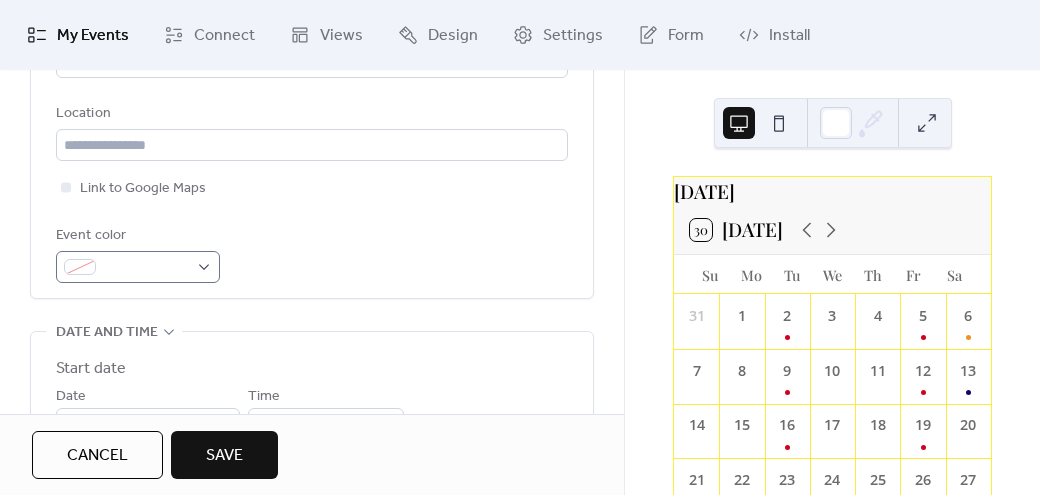 type on "**********" 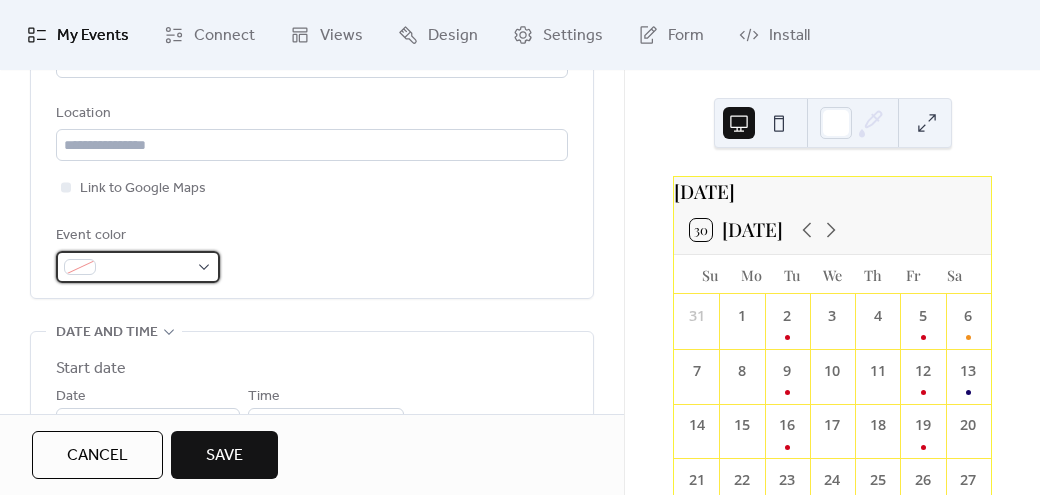 click at bounding box center (138, 267) 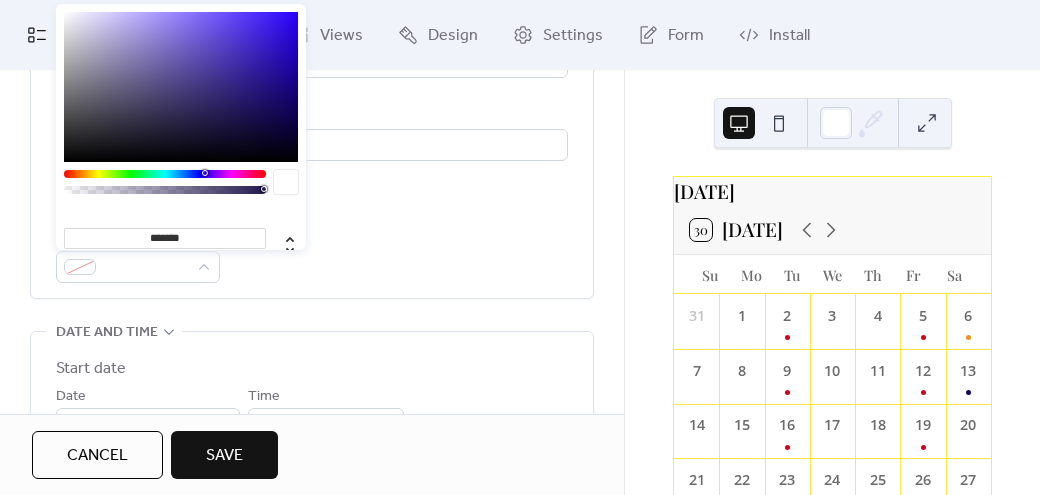 click at bounding box center (181, 87) 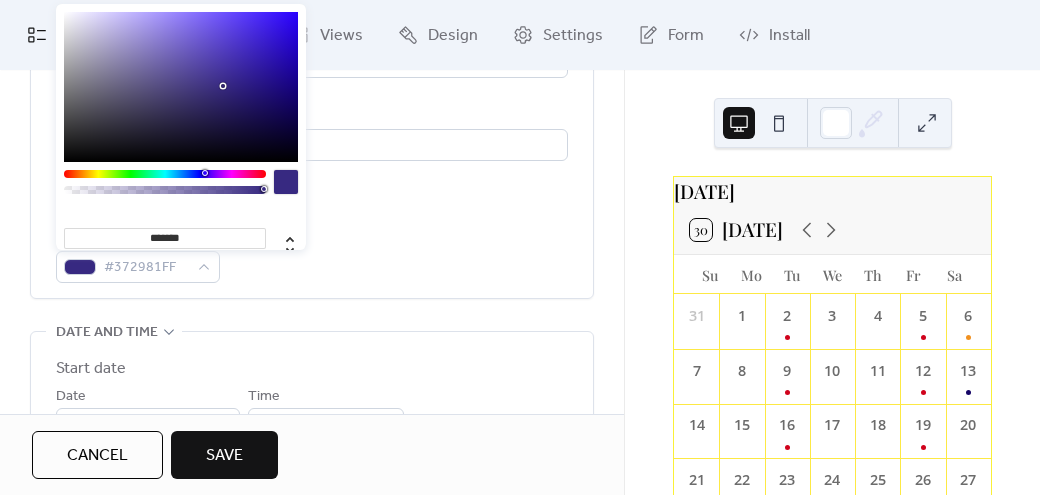 click on "Link to Google Maps" at bounding box center [312, 188] 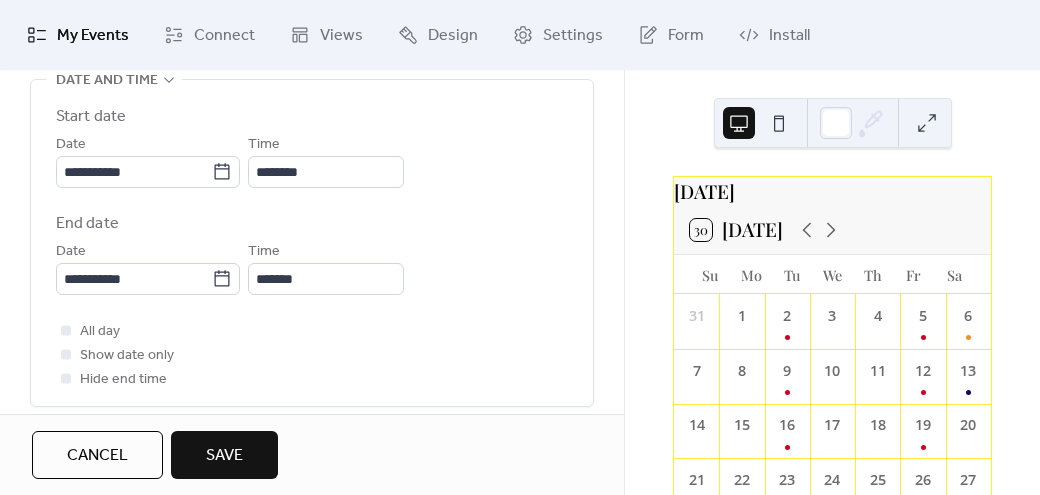 scroll, scrollTop: 696, scrollLeft: 0, axis: vertical 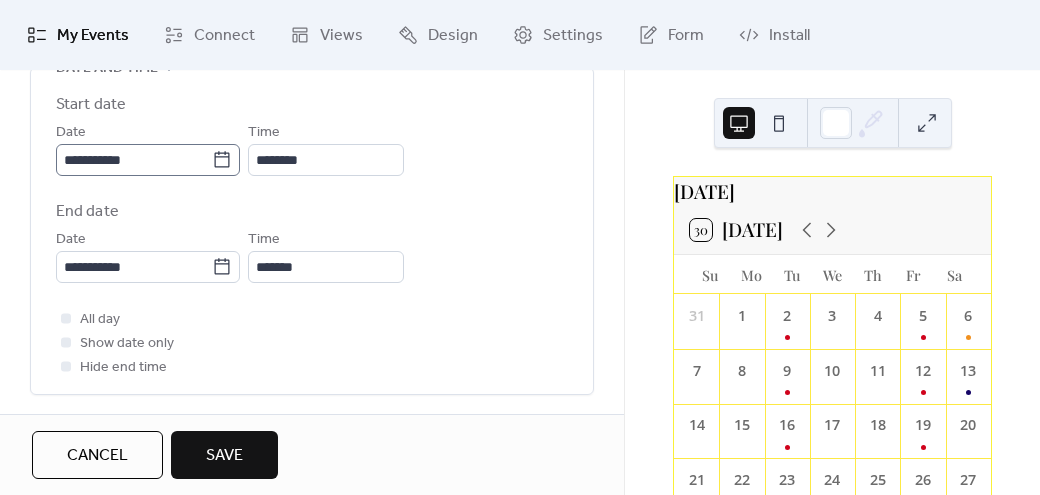 click 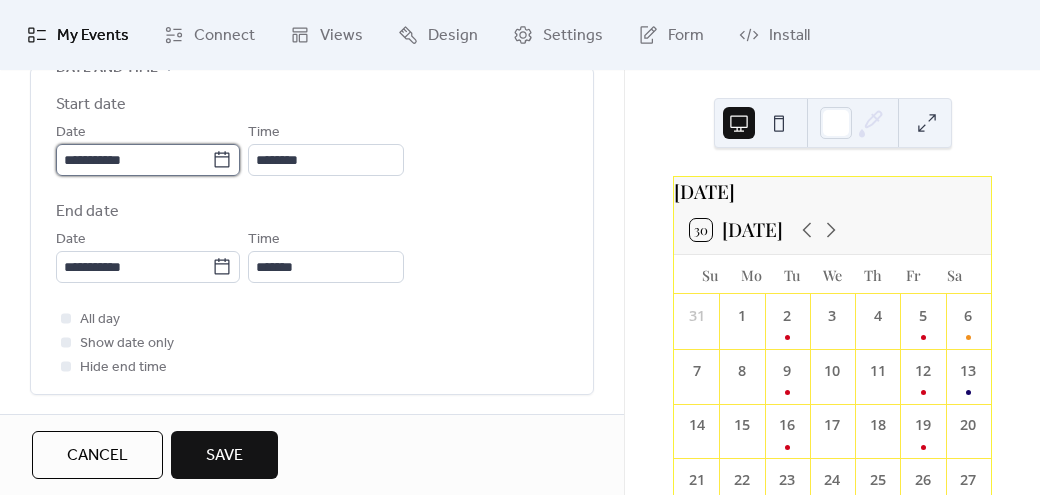 click on "**********" at bounding box center (134, 160) 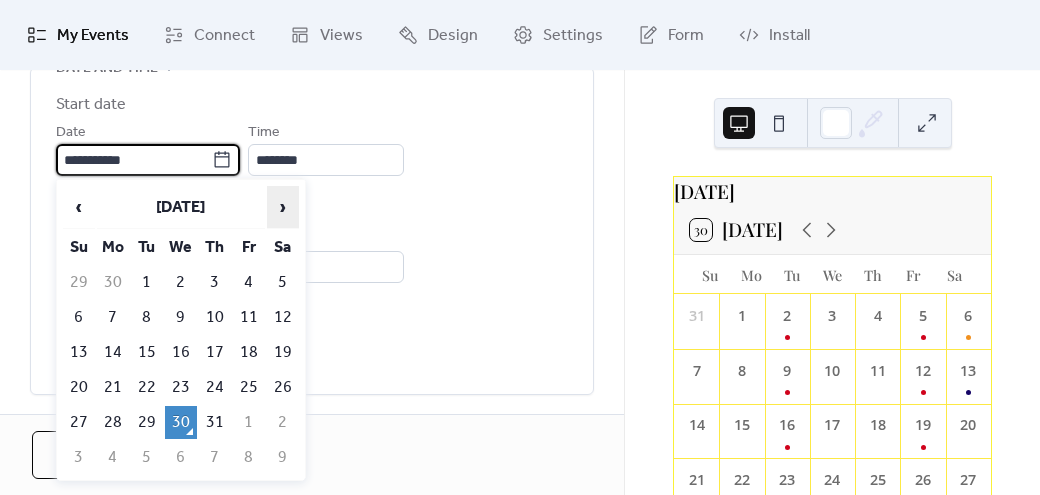 click on "›" at bounding box center (283, 207) 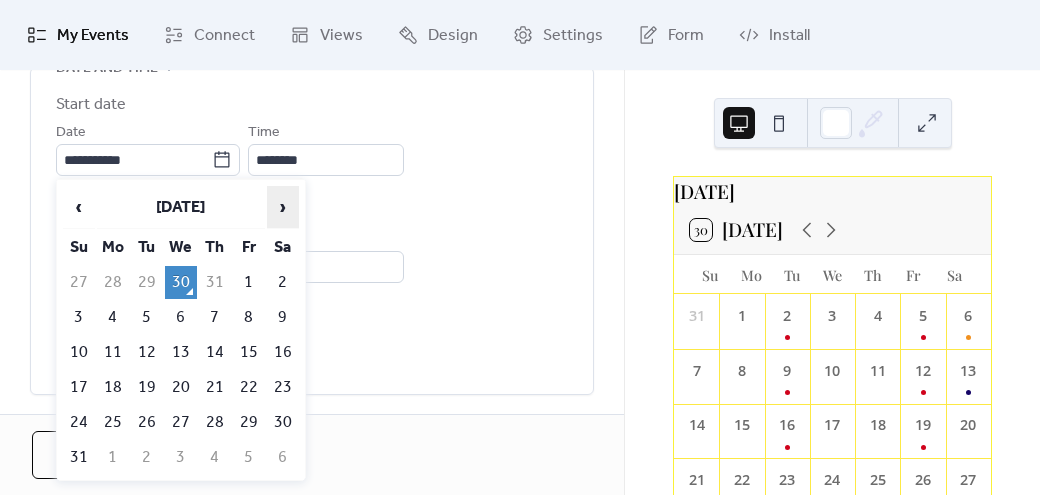 click on "›" at bounding box center [283, 207] 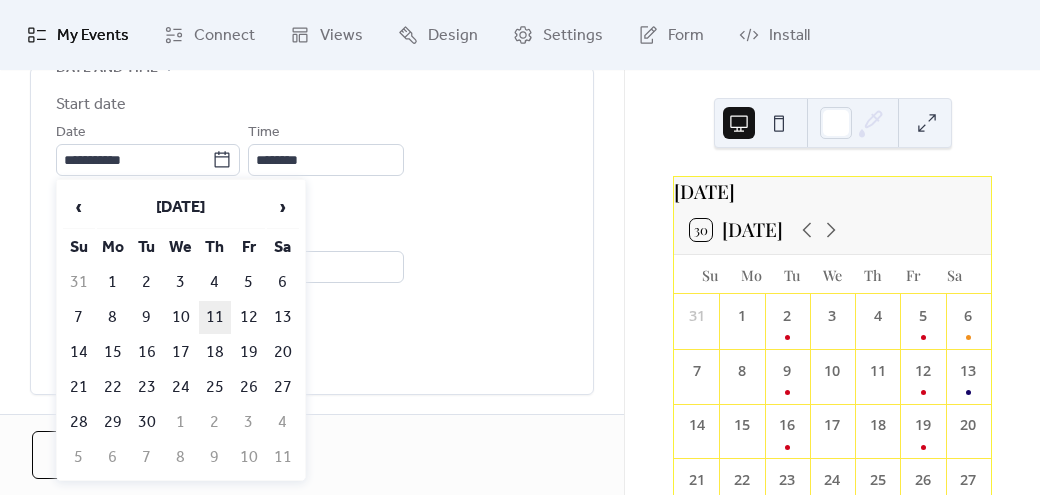 click on "11" at bounding box center (215, 317) 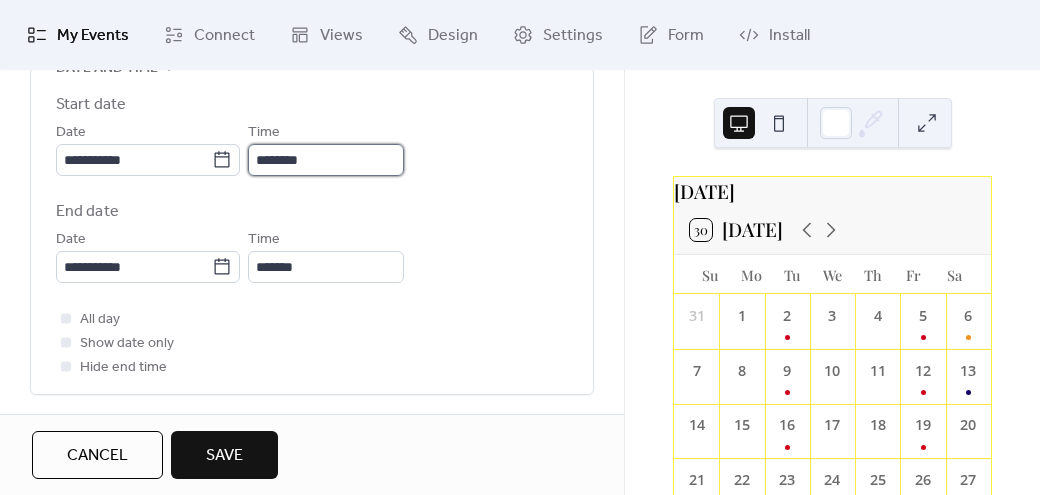 click on "********" at bounding box center (326, 160) 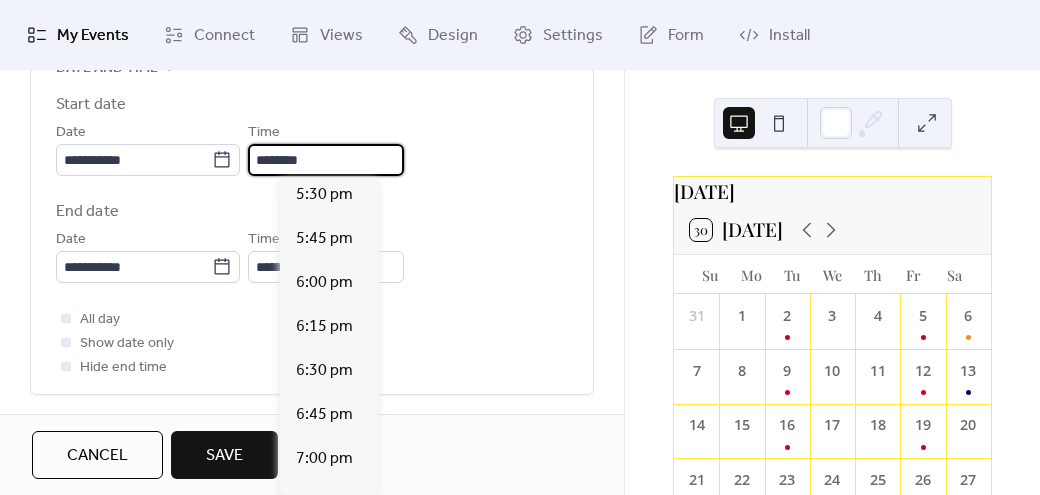 scroll, scrollTop: 3088, scrollLeft: 0, axis: vertical 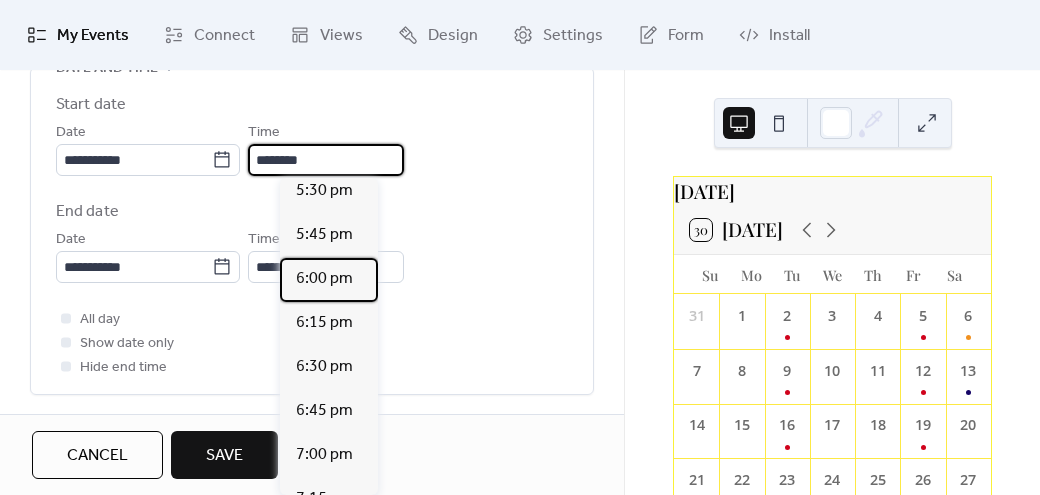 click on "6:00 pm" at bounding box center [324, 279] 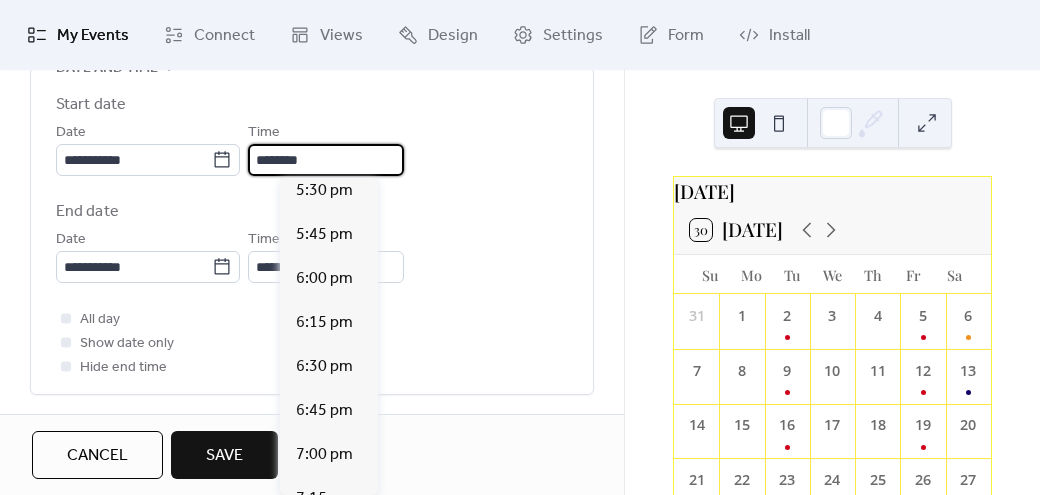 type on "*******" 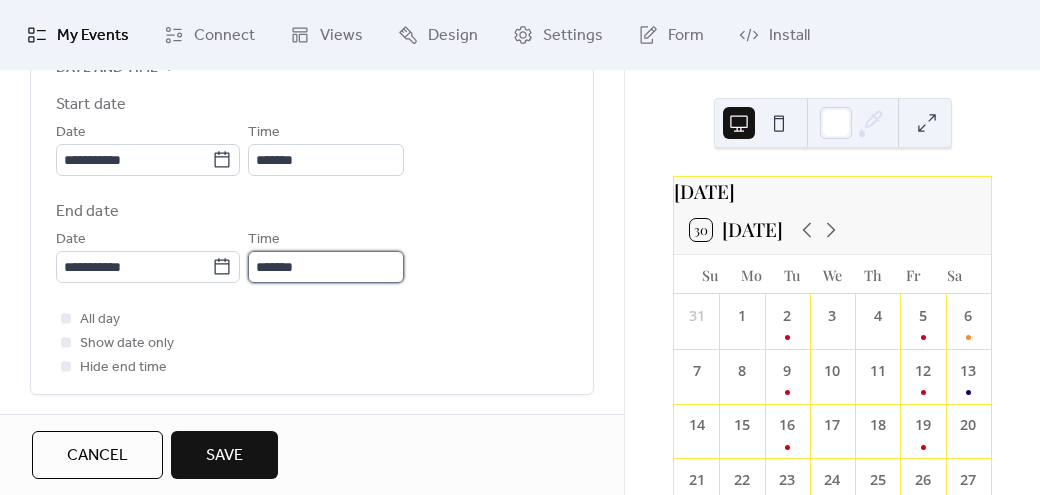 click on "*******" at bounding box center [326, 267] 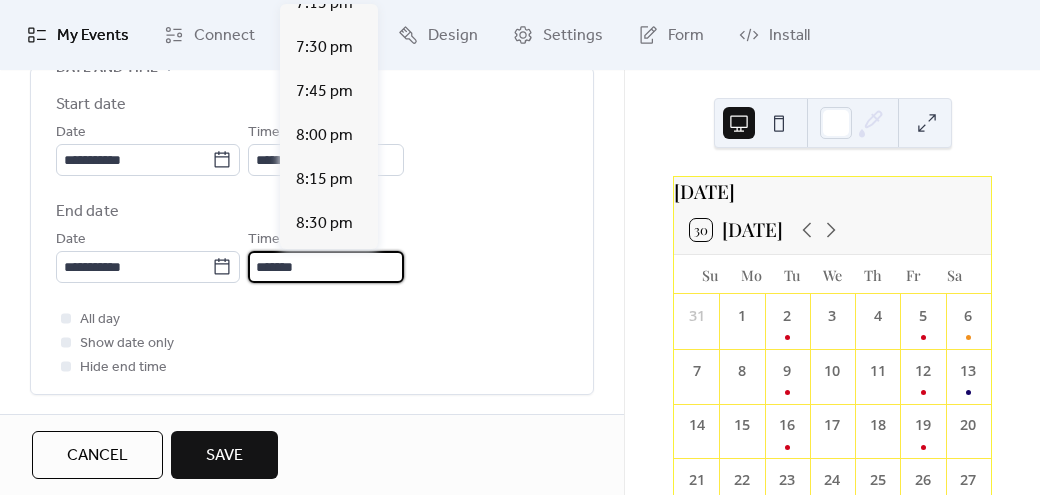 scroll, scrollTop: 200, scrollLeft: 0, axis: vertical 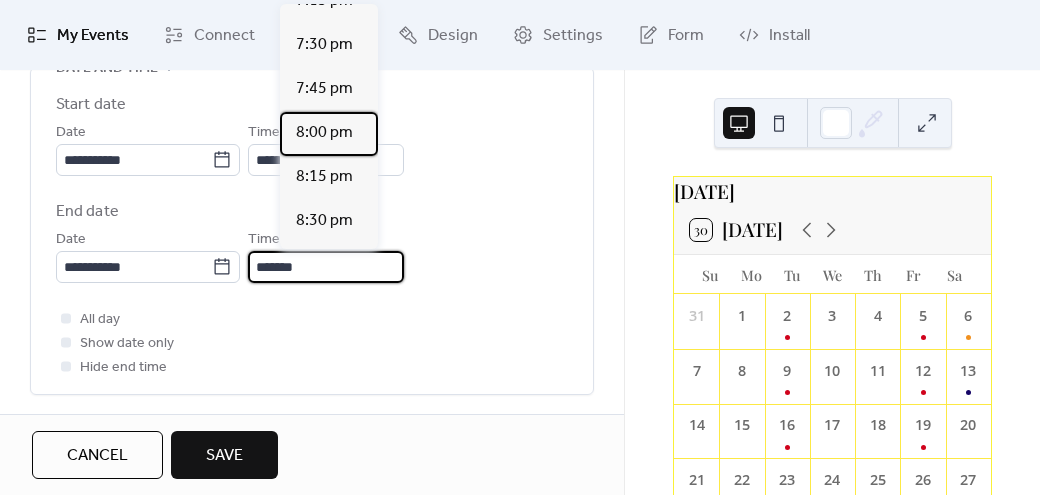 click on "8:00 pm" at bounding box center [329, 134] 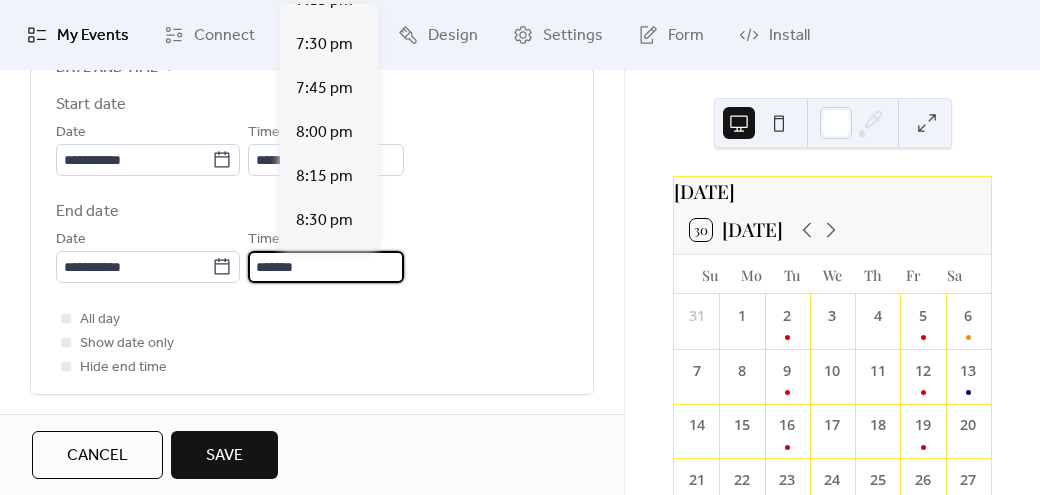 type on "*******" 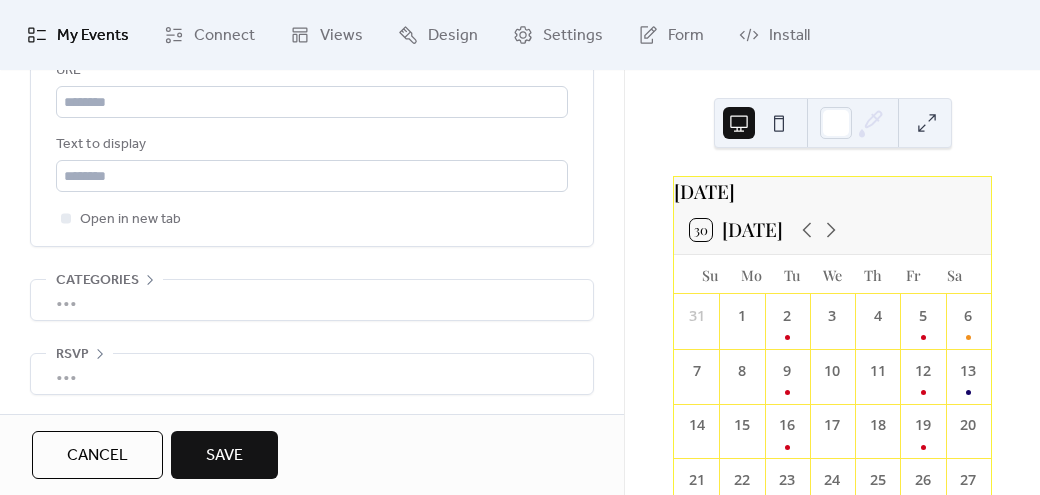 scroll, scrollTop: 1318, scrollLeft: 0, axis: vertical 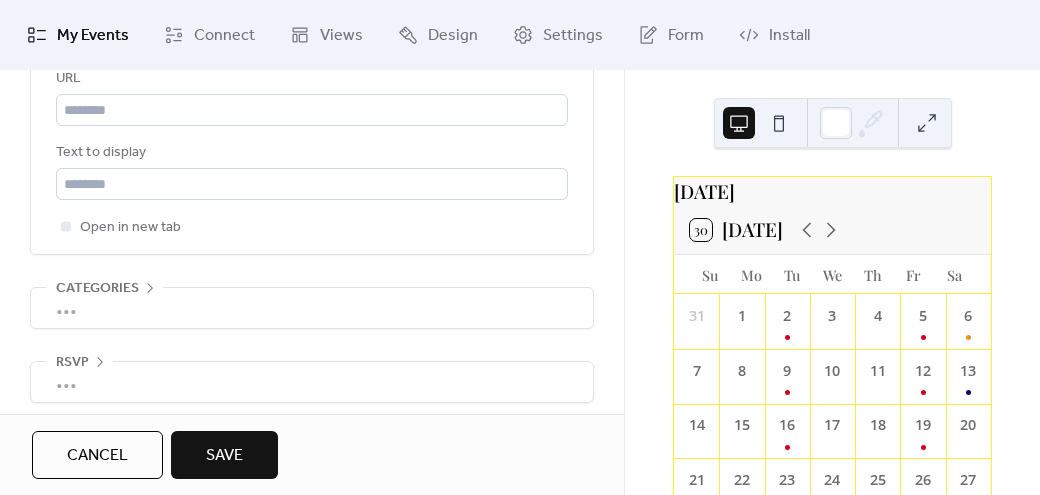 click on "Save" at bounding box center [224, 455] 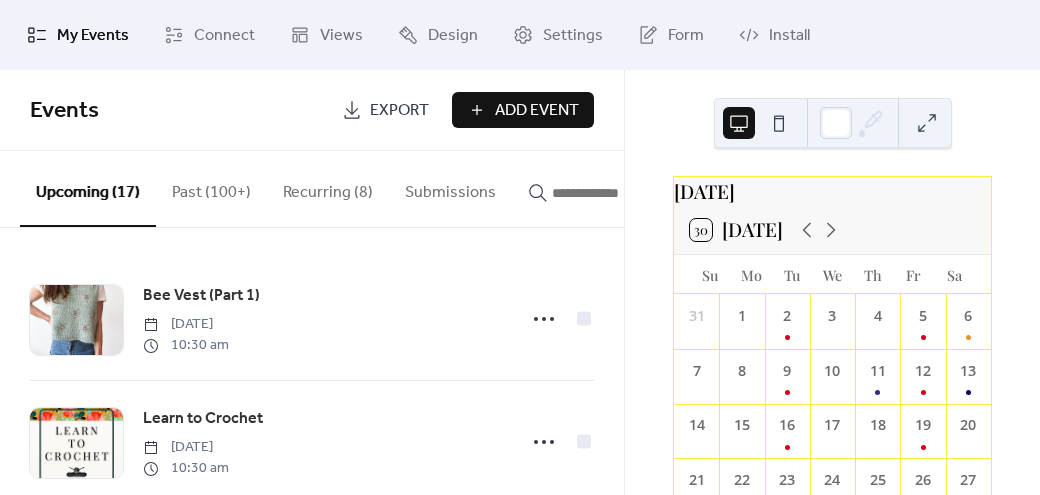 click on "Add Event" at bounding box center [537, 111] 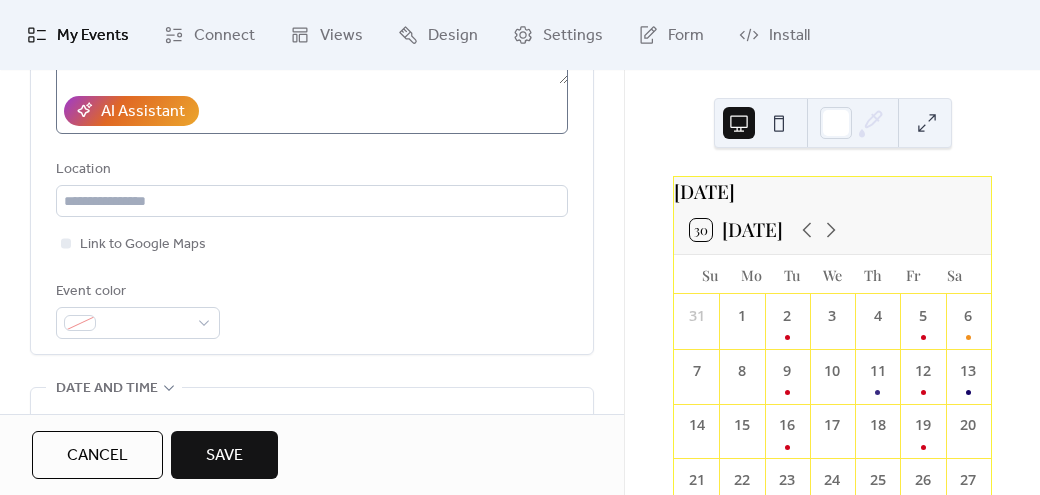 scroll, scrollTop: 380, scrollLeft: 0, axis: vertical 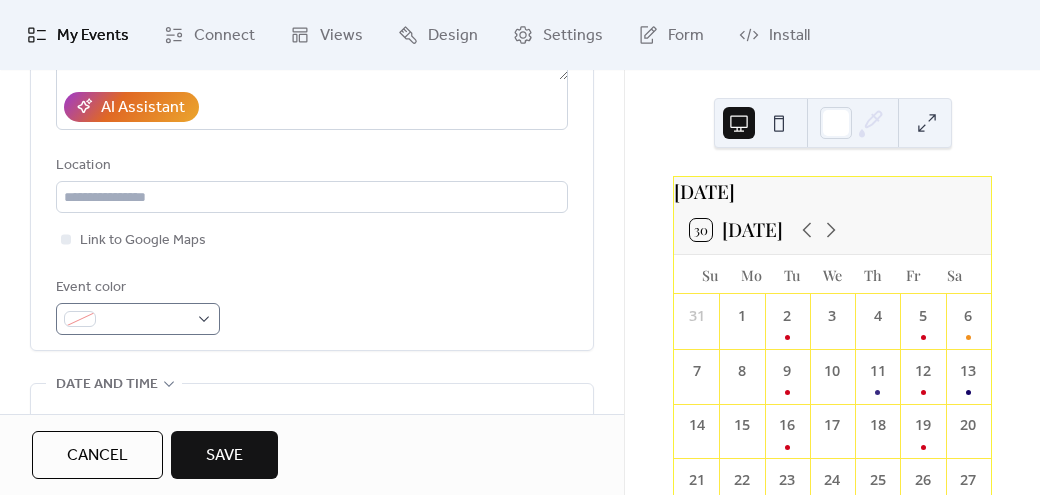 type on "**********" 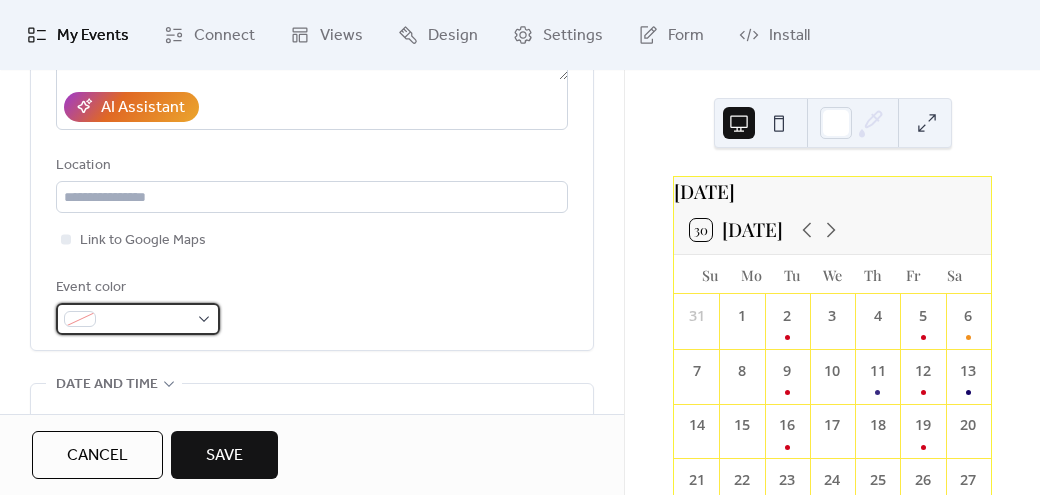 click at bounding box center (138, 319) 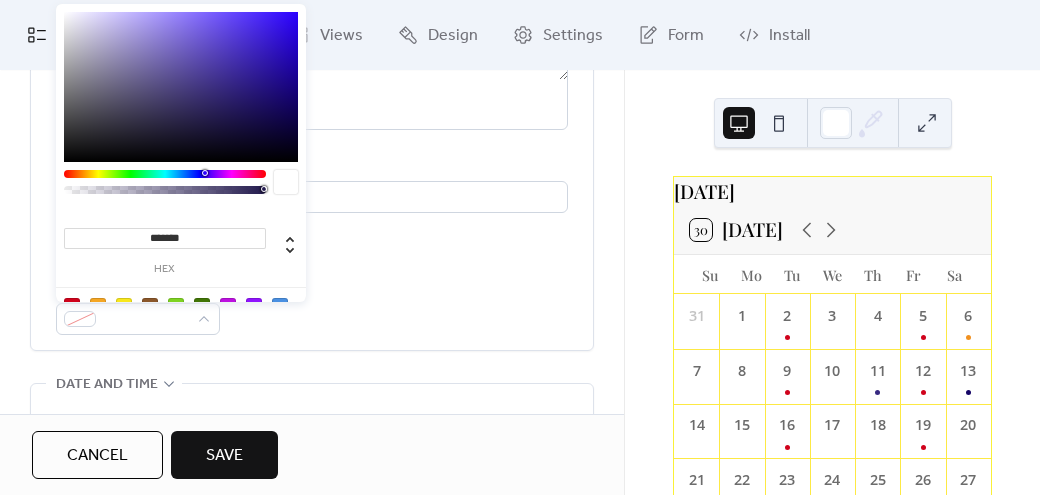 click at bounding box center (228, 306) 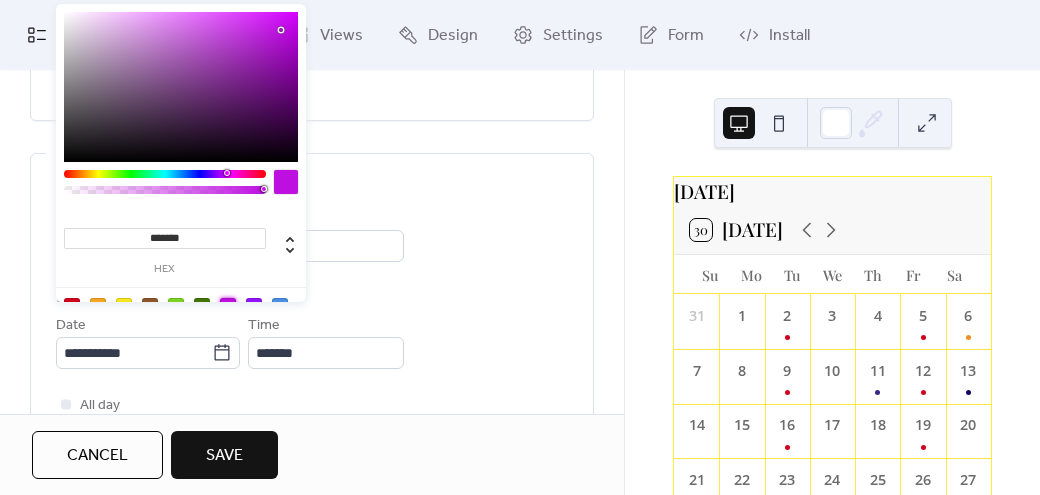 scroll, scrollTop: 610, scrollLeft: 0, axis: vertical 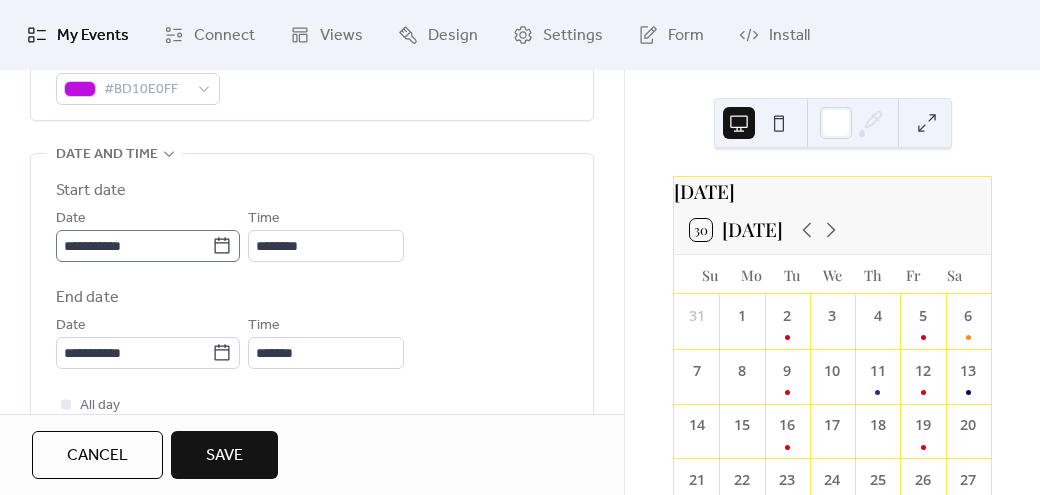 click 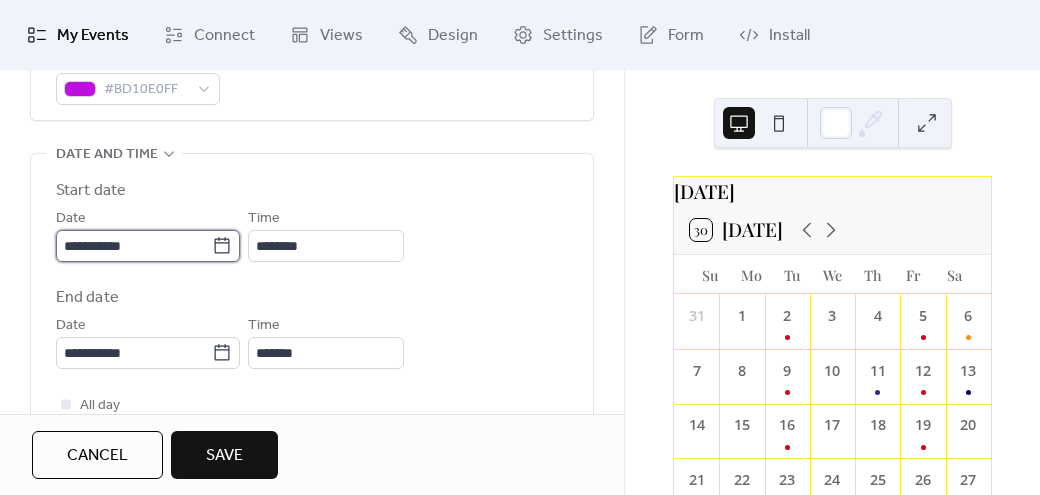 click on "**********" at bounding box center (134, 246) 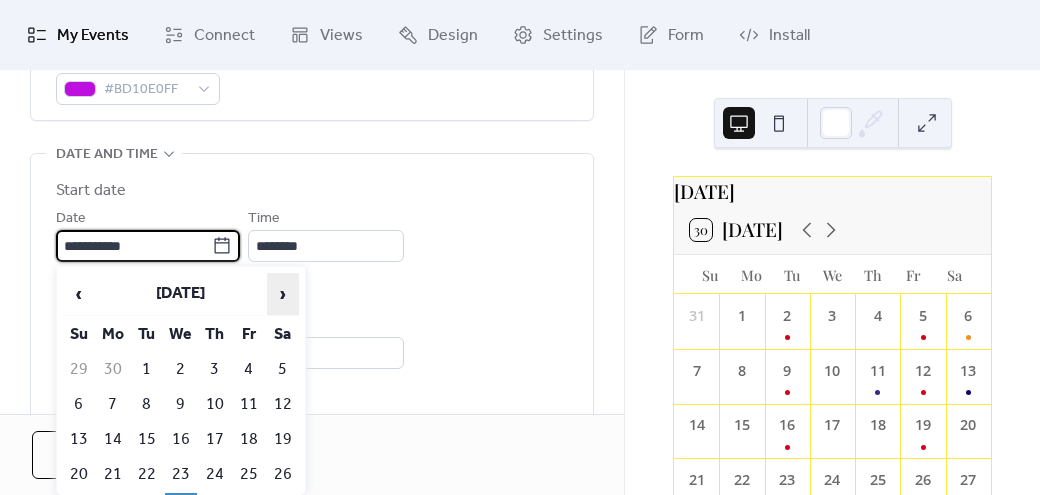 click on "›" at bounding box center (283, 294) 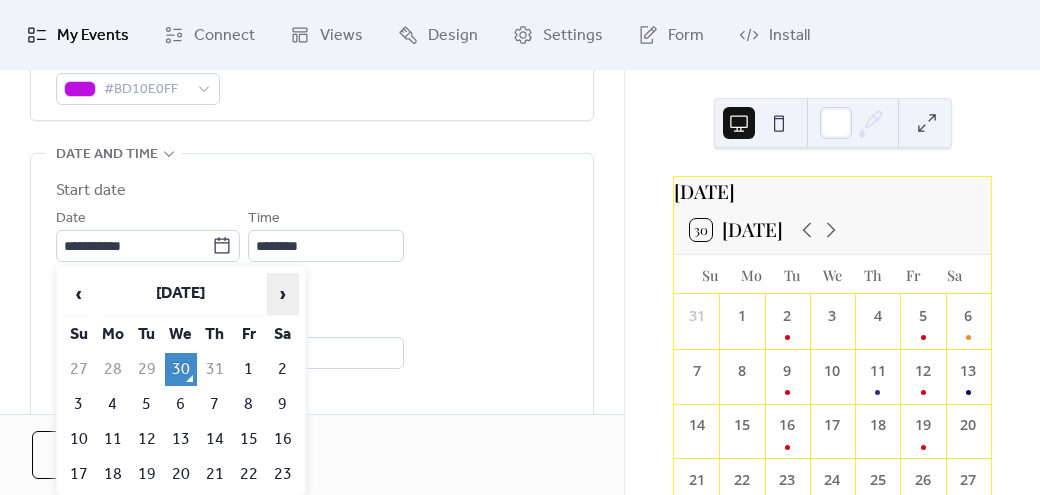 click on "›" at bounding box center [283, 294] 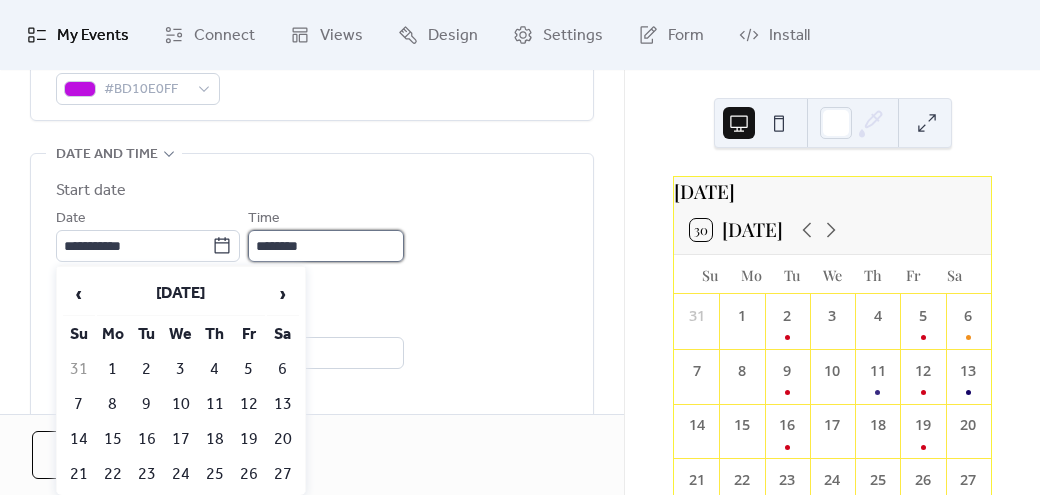 click on "********" at bounding box center [326, 246] 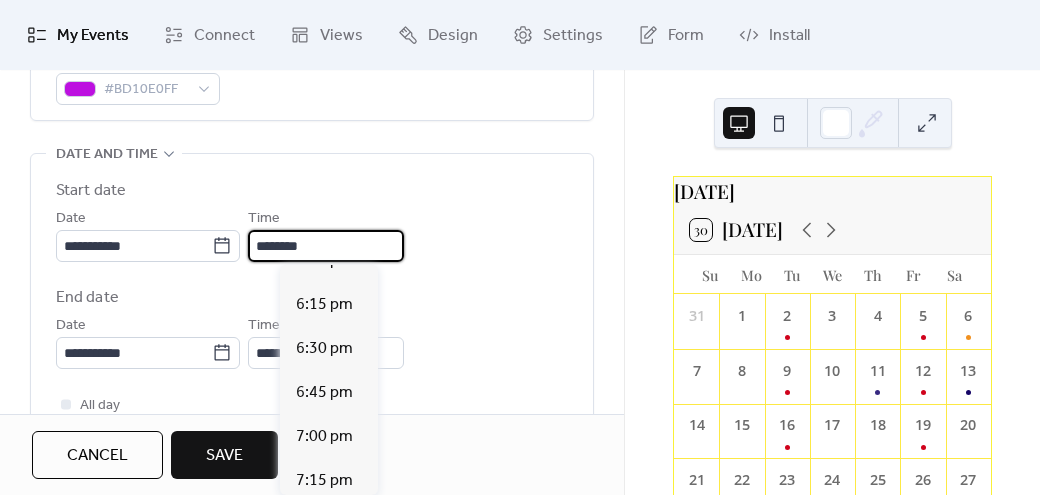 scroll, scrollTop: 3192, scrollLeft: 0, axis: vertical 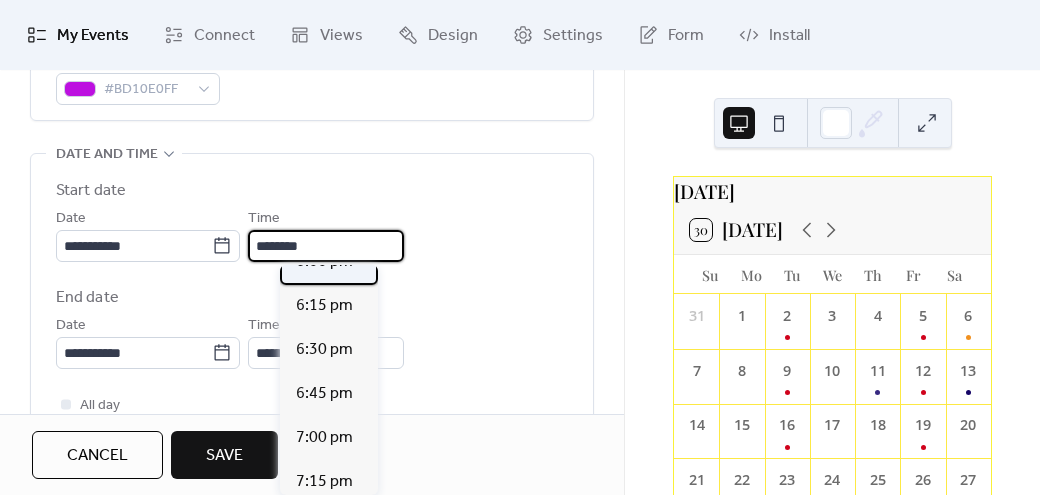 click on "6:00 pm" at bounding box center [324, 262] 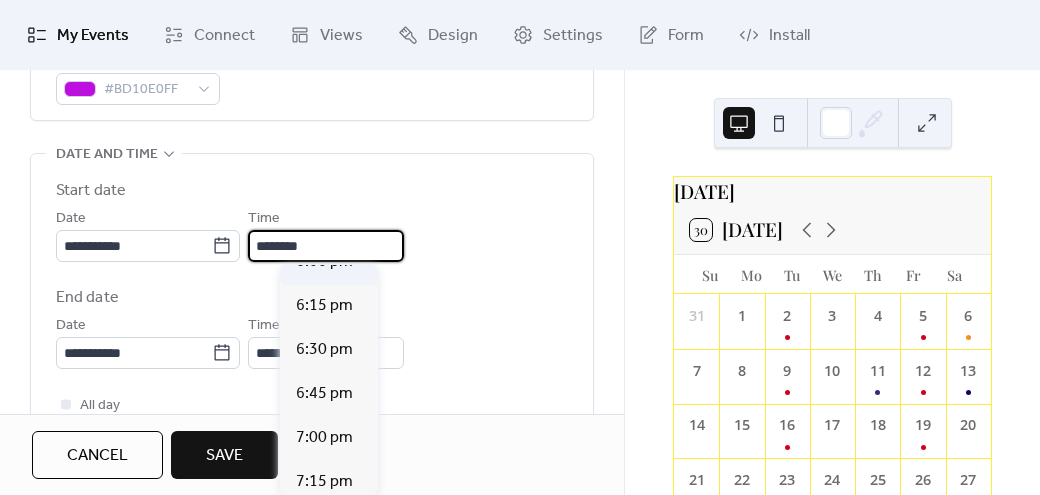 type on "*******" 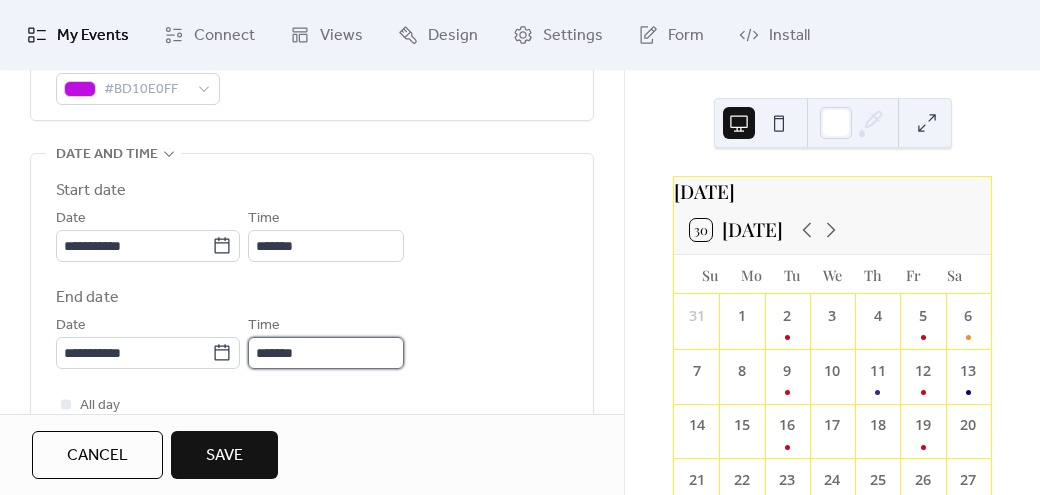 click on "*******" at bounding box center (326, 353) 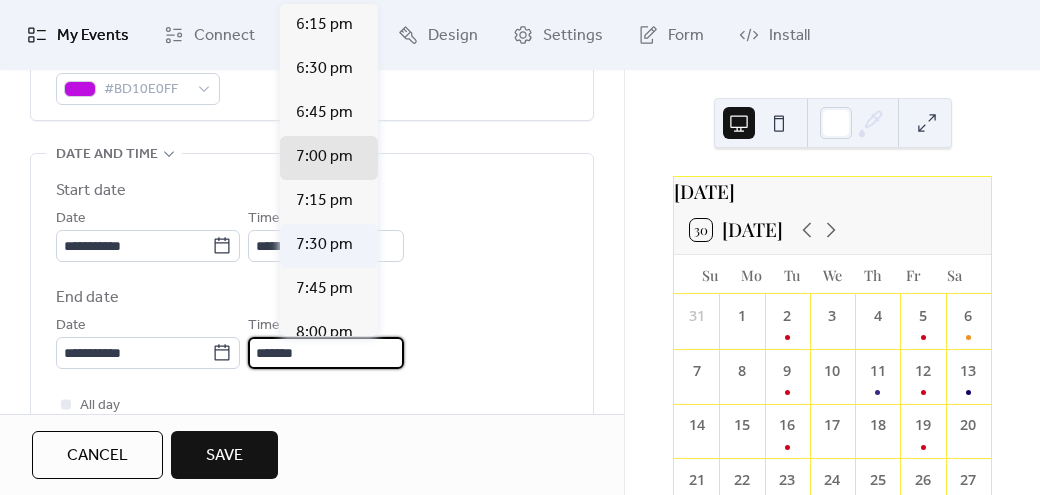 scroll, scrollTop: 76, scrollLeft: 0, axis: vertical 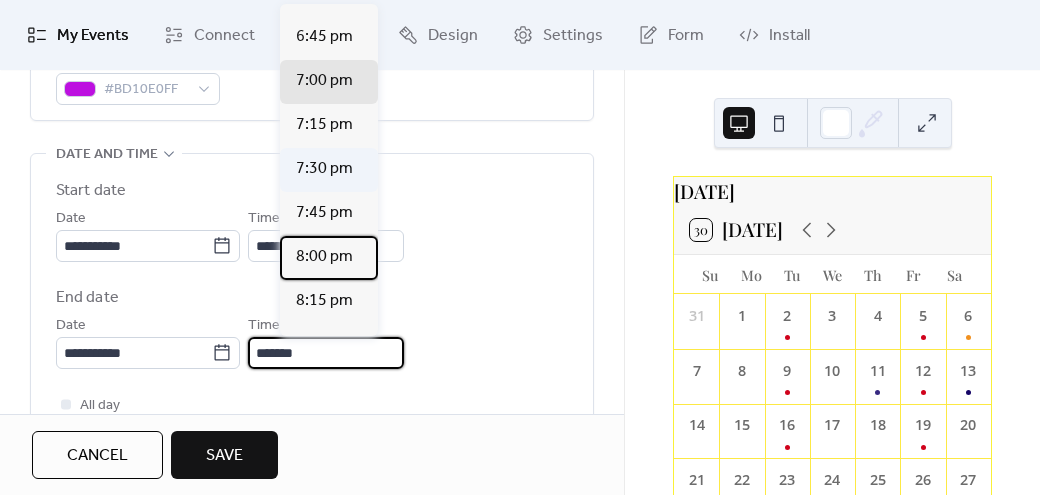 click on "8:00 pm" at bounding box center [324, 257] 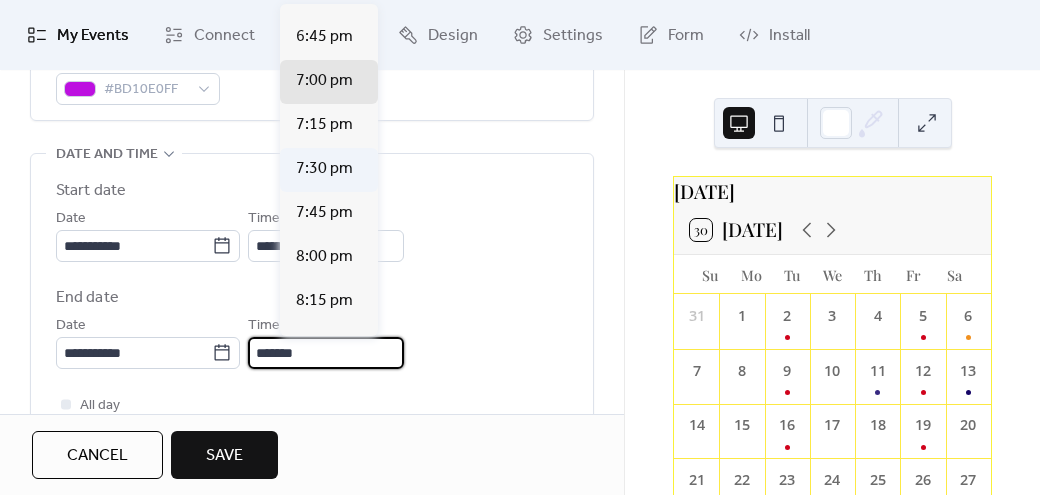 type on "*******" 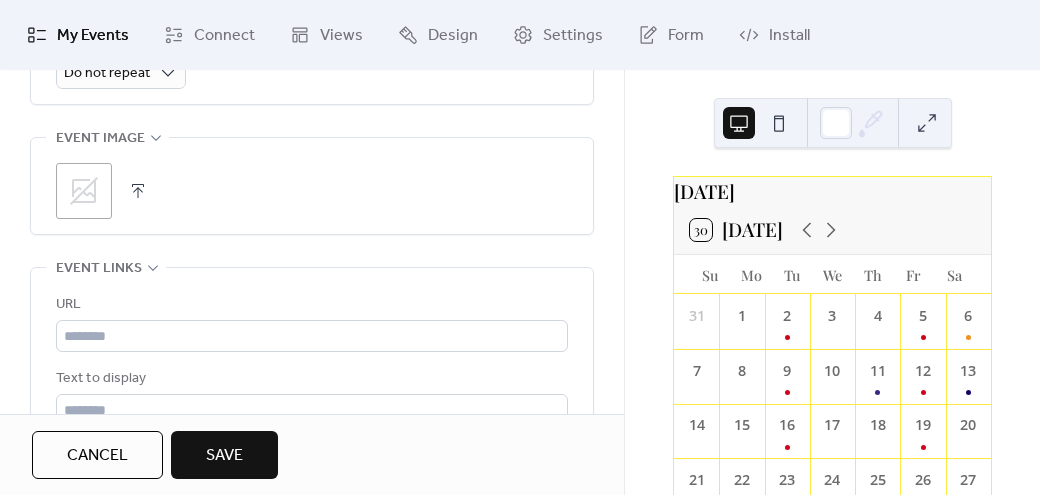 scroll, scrollTop: 1098, scrollLeft: 0, axis: vertical 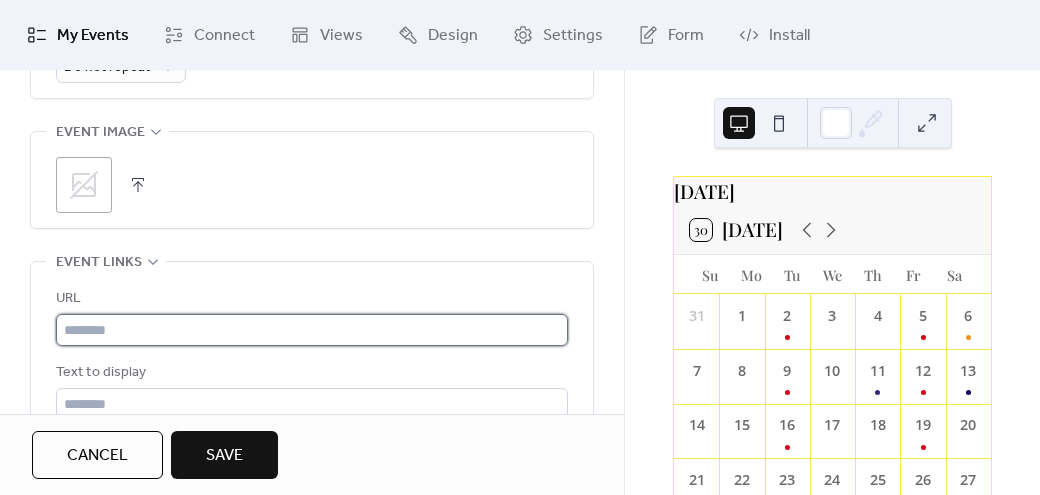 click at bounding box center (312, 330) 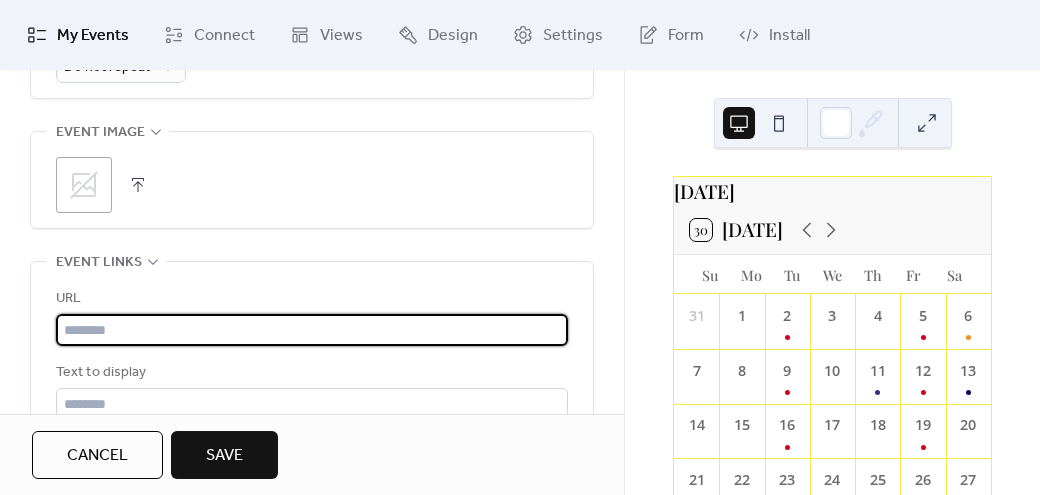 paste on "**********" 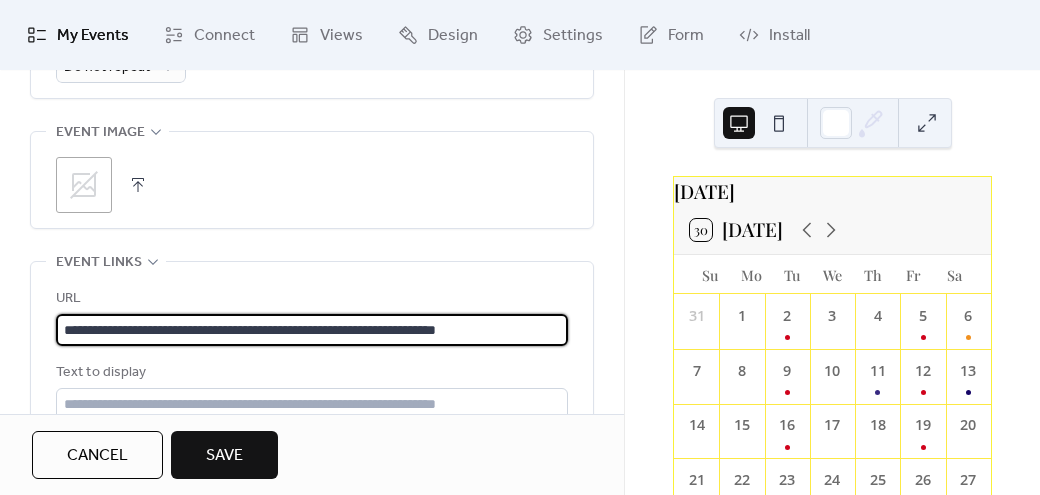 type on "**********" 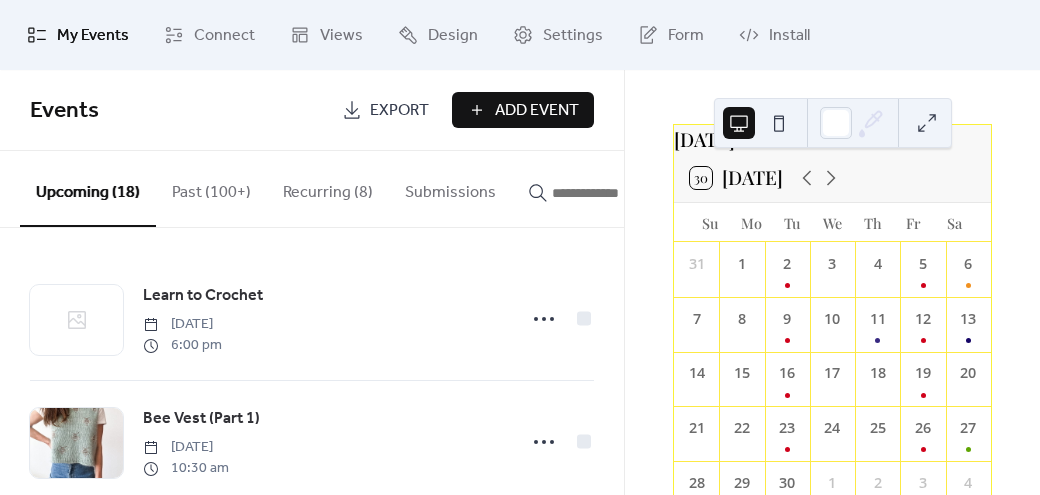 scroll, scrollTop: 48, scrollLeft: 0, axis: vertical 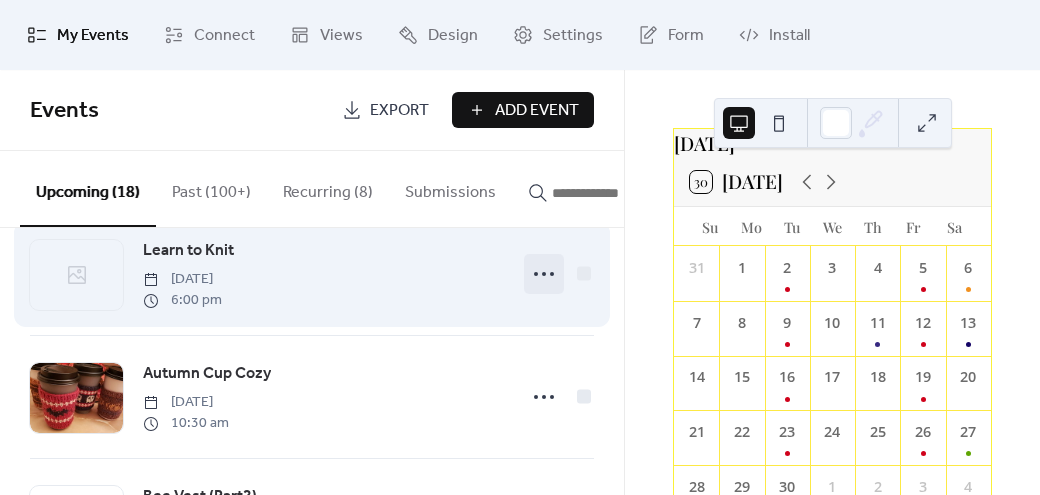 click 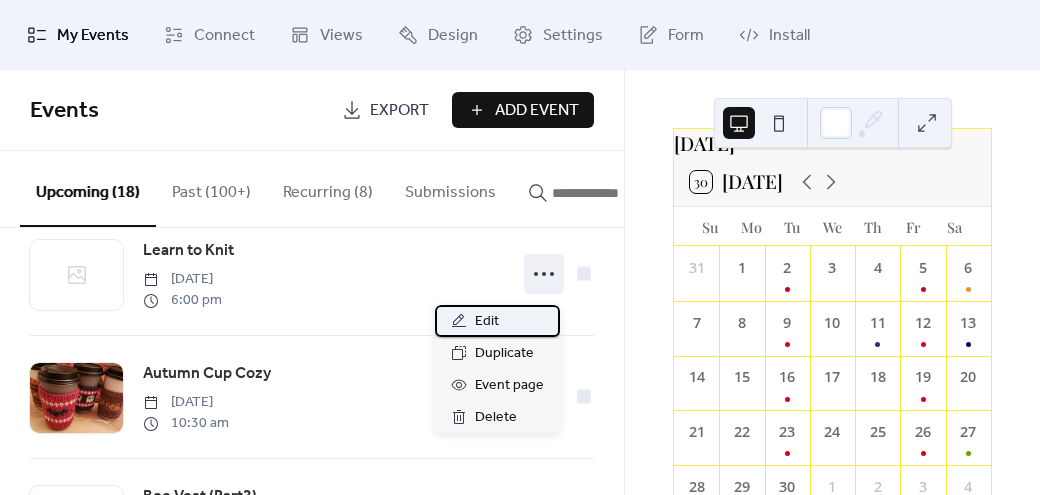 click on "Edit" at bounding box center (497, 321) 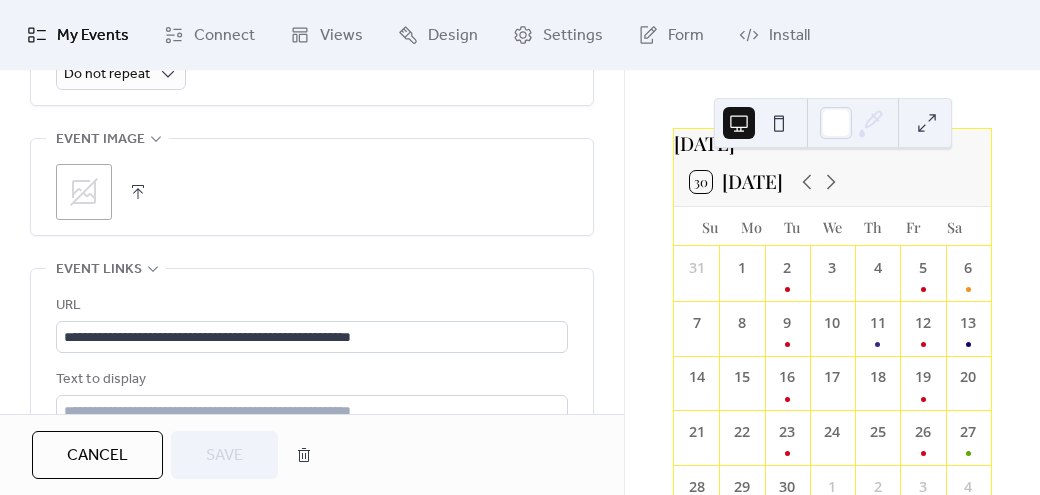 scroll, scrollTop: 1092, scrollLeft: 0, axis: vertical 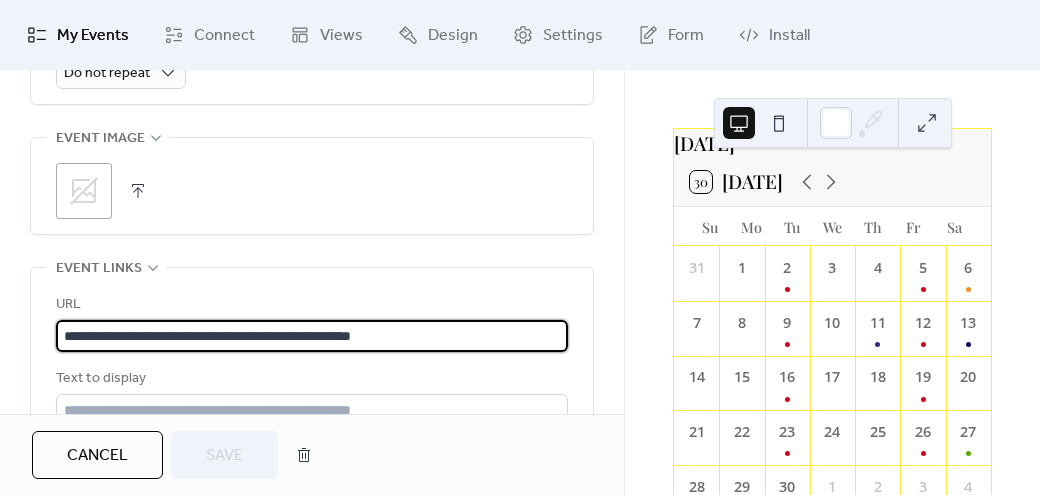 click on "**********" at bounding box center [312, 336] 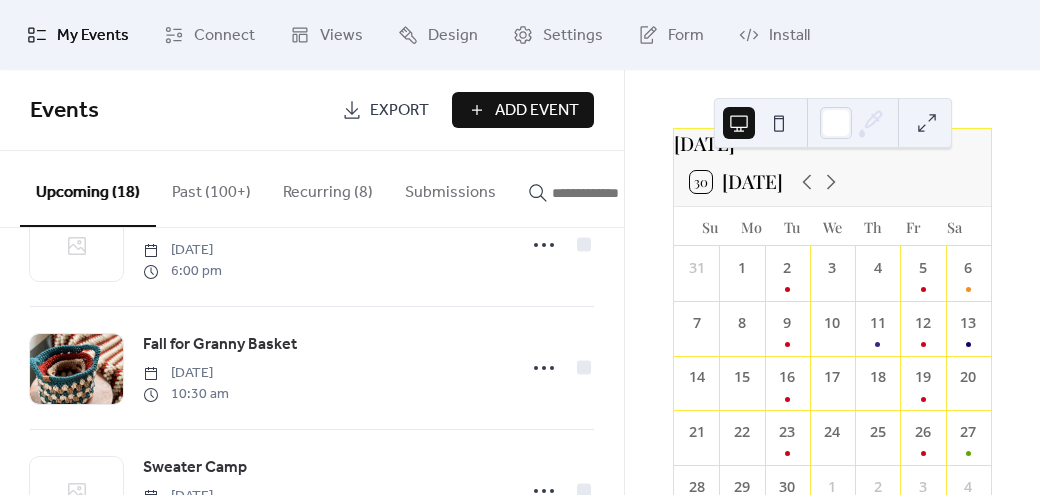 scroll, scrollTop: 2017, scrollLeft: 0, axis: vertical 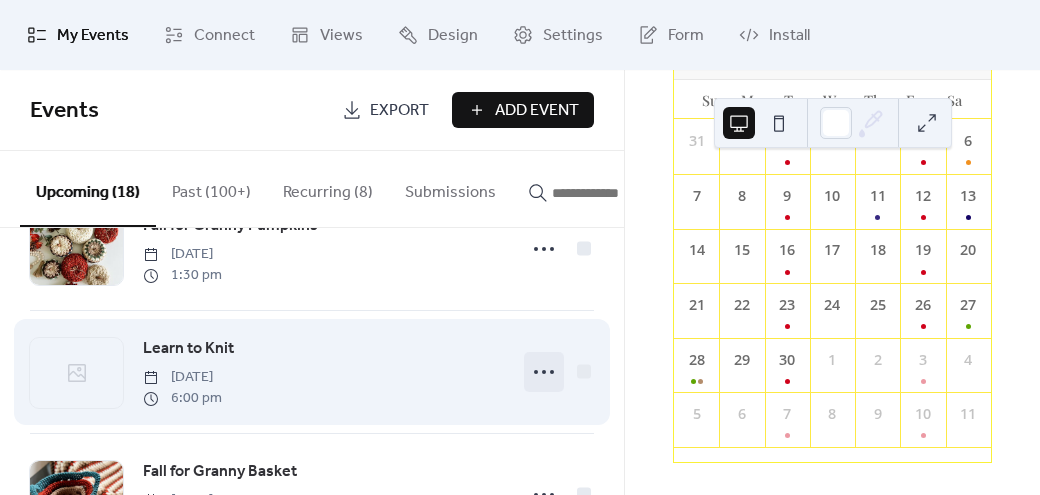 click 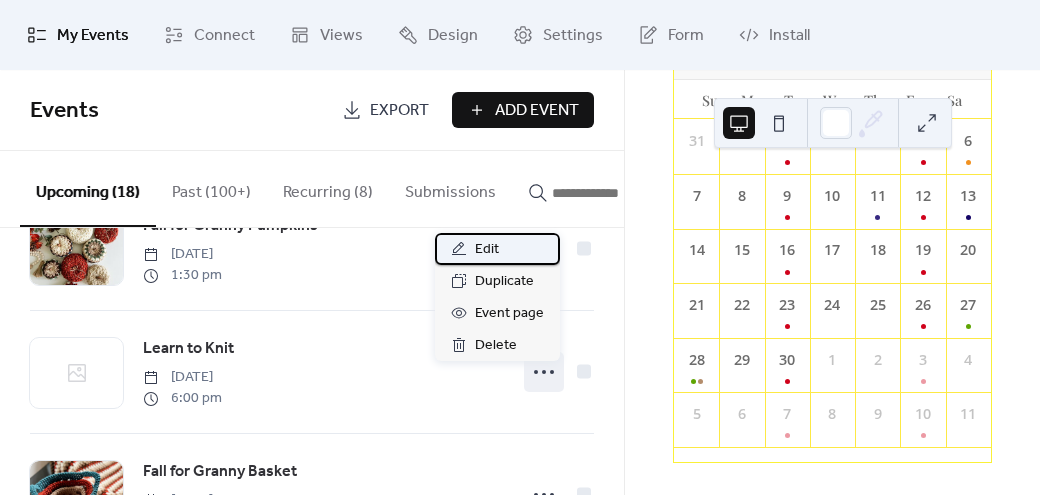 click on "Edit" at bounding box center [487, 250] 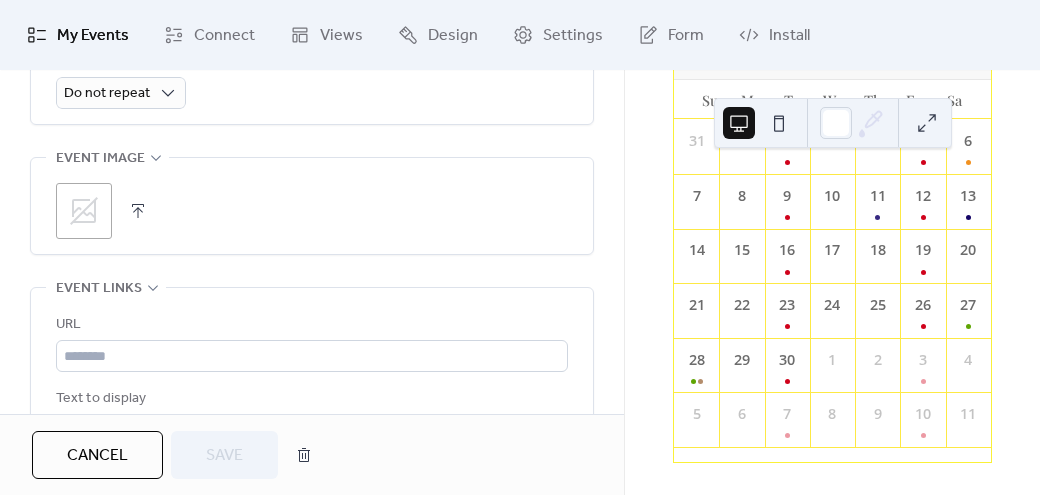 scroll, scrollTop: 1090, scrollLeft: 0, axis: vertical 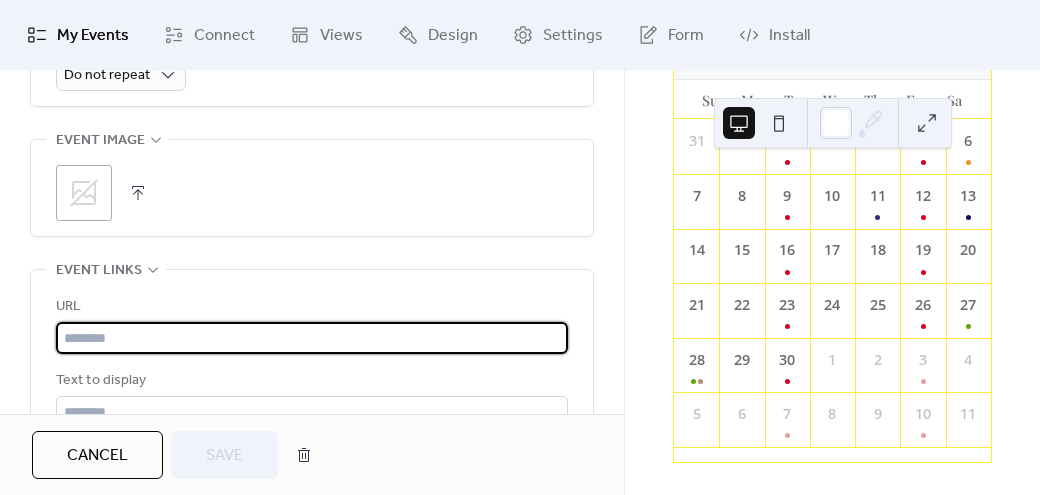 paste on "**********" 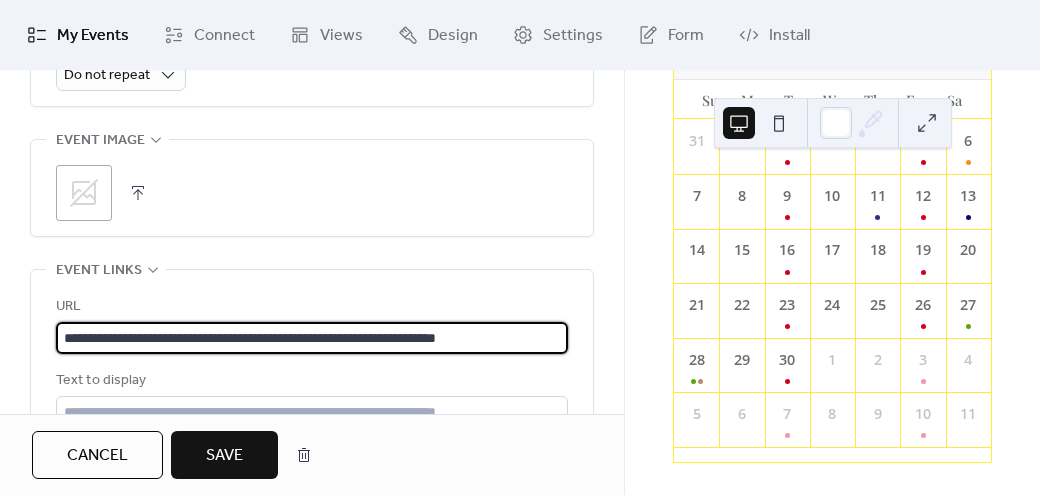 type on "**********" 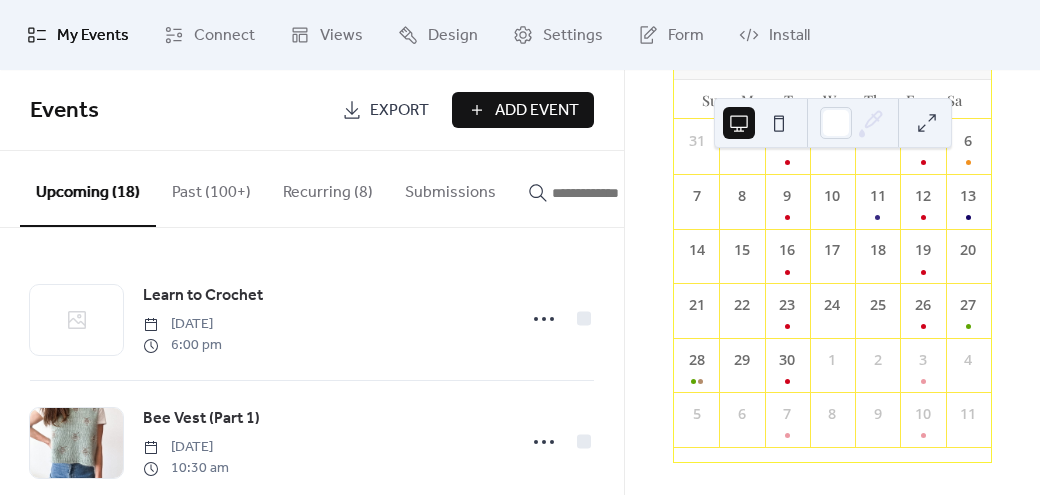 click on "Recurring (8)" at bounding box center [328, 188] 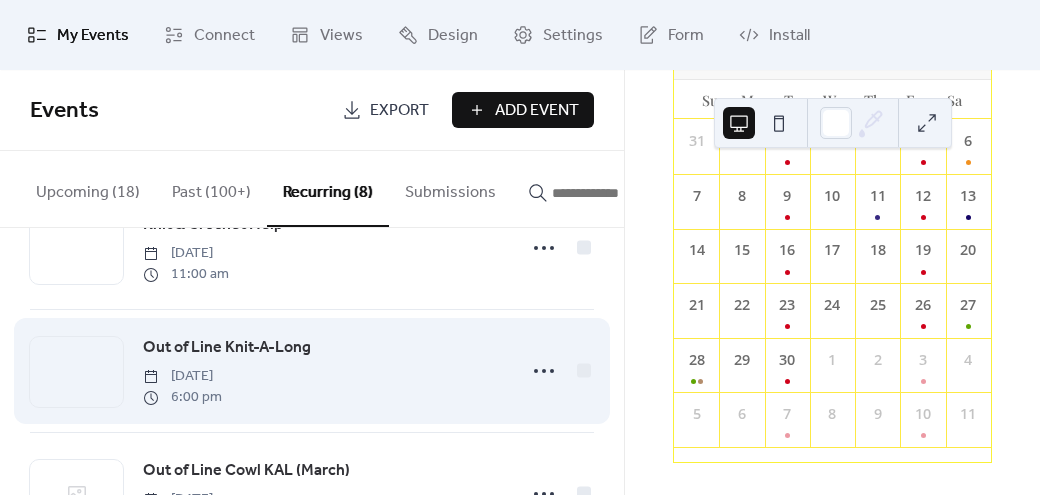 scroll, scrollTop: 68, scrollLeft: 0, axis: vertical 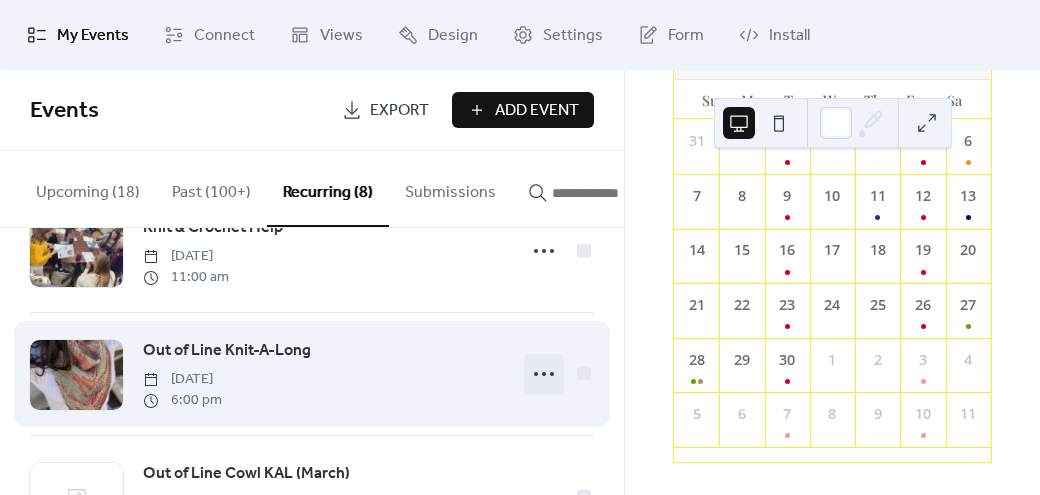 click 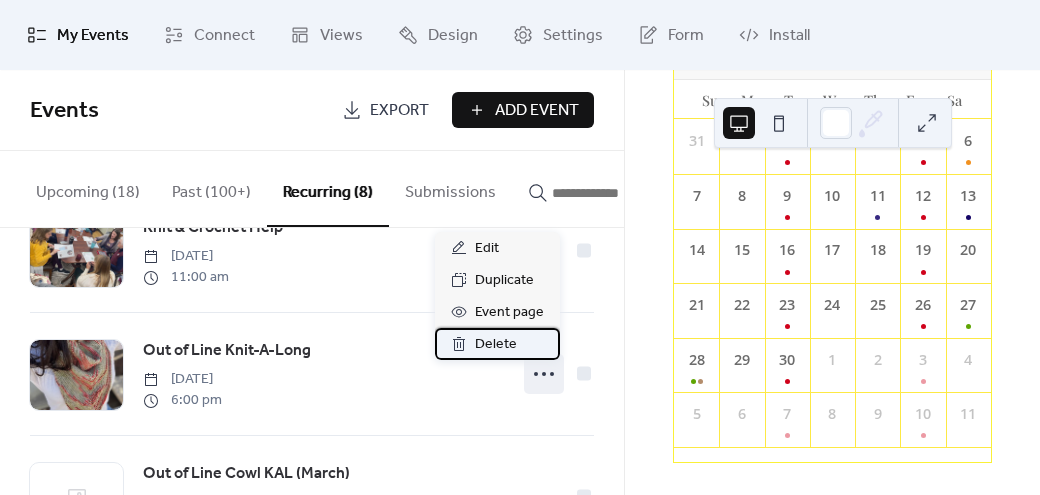 click on "Delete" at bounding box center [497, 344] 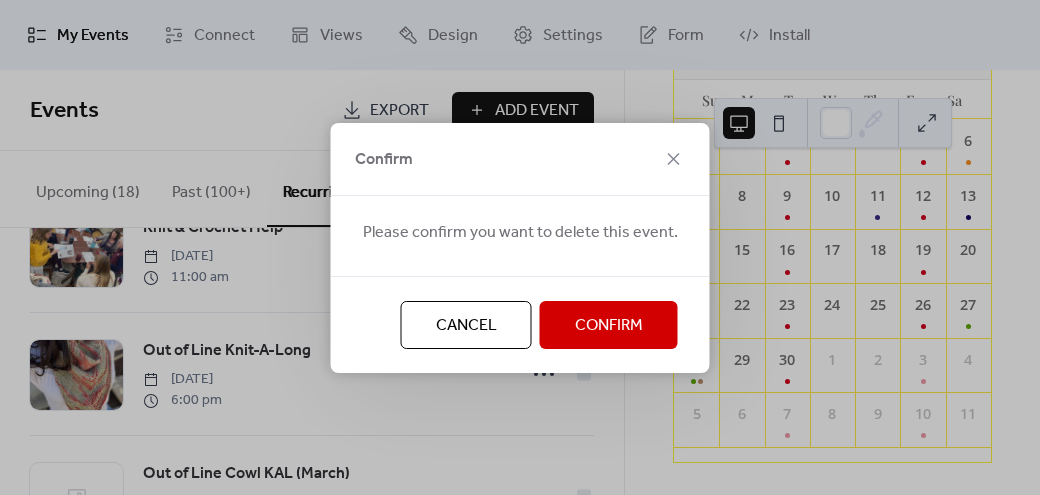 click on "Confirm" at bounding box center [609, 326] 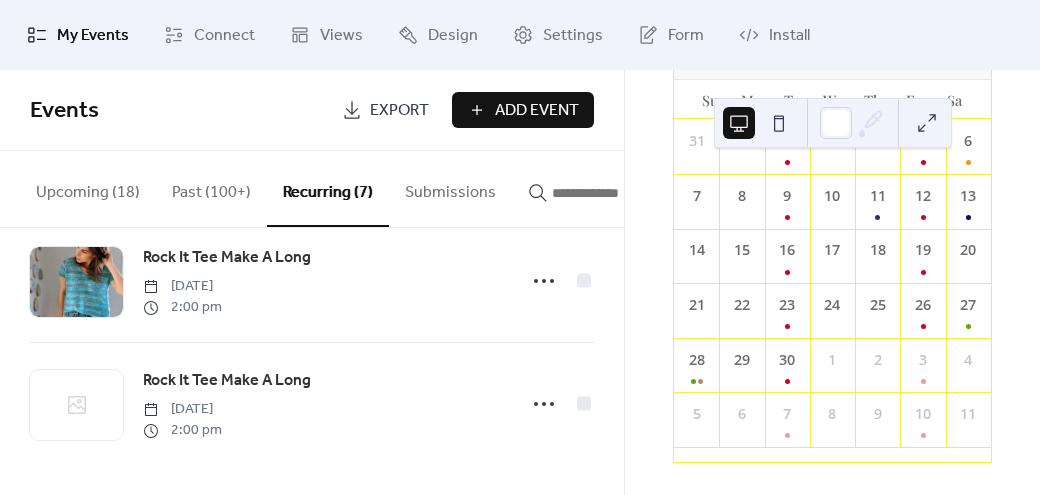 scroll, scrollTop: 661, scrollLeft: 0, axis: vertical 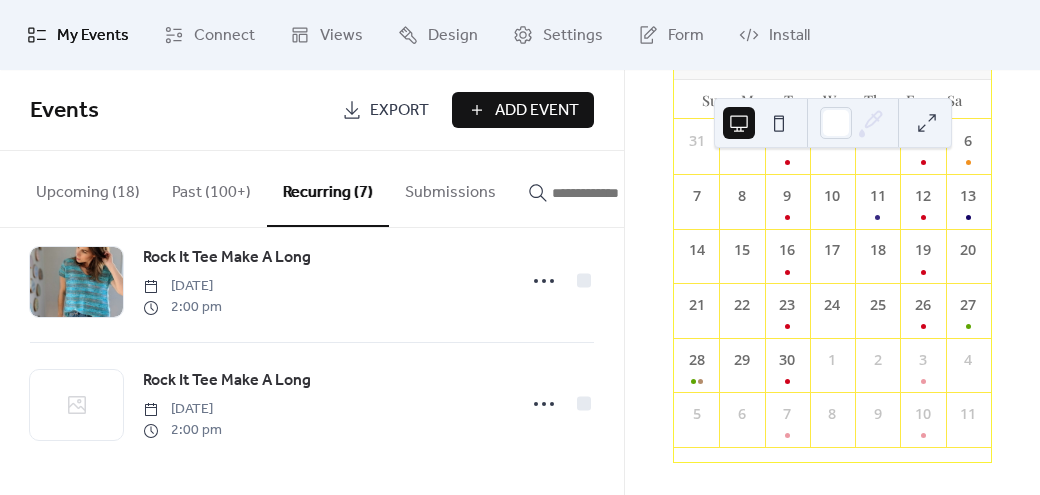 click on "Past (100+)" at bounding box center (211, 188) 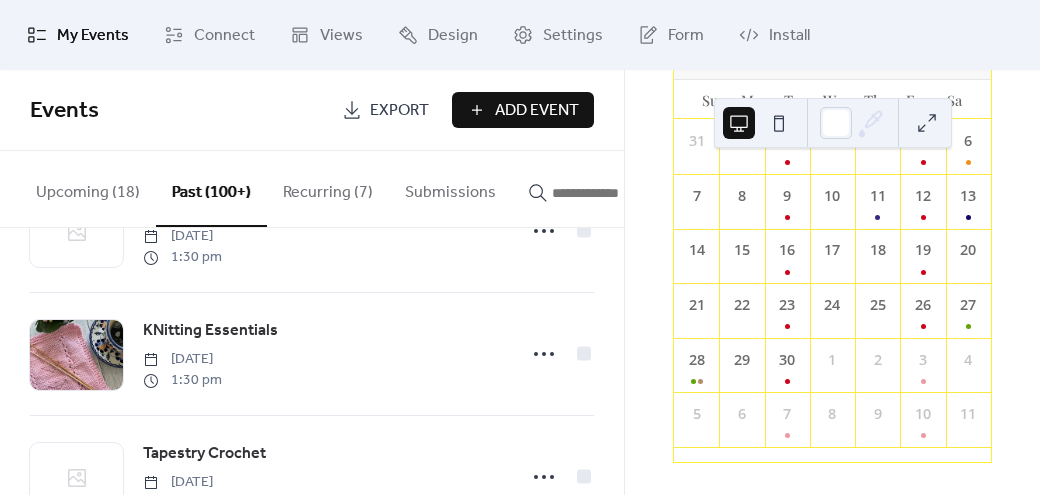 scroll, scrollTop: 208, scrollLeft: 0, axis: vertical 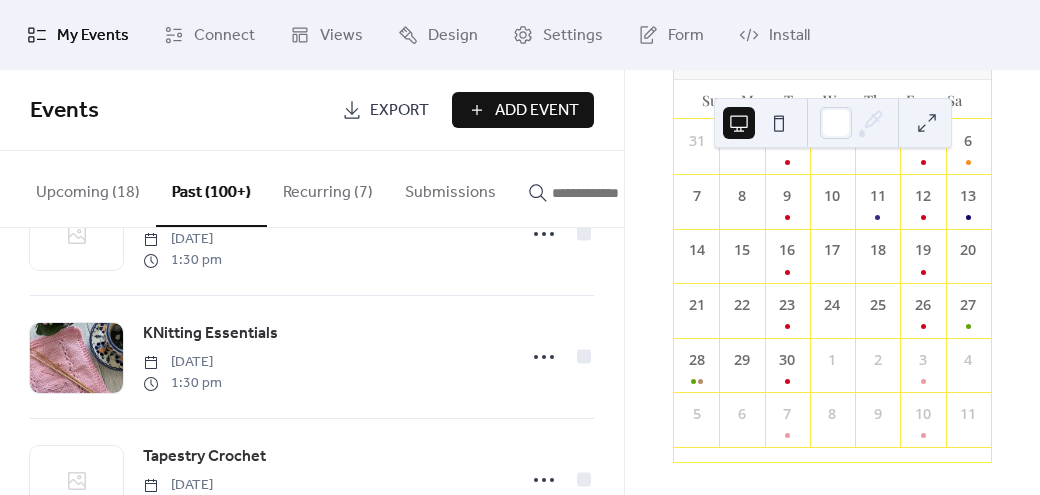 click on "Upcoming (18)" at bounding box center [88, 188] 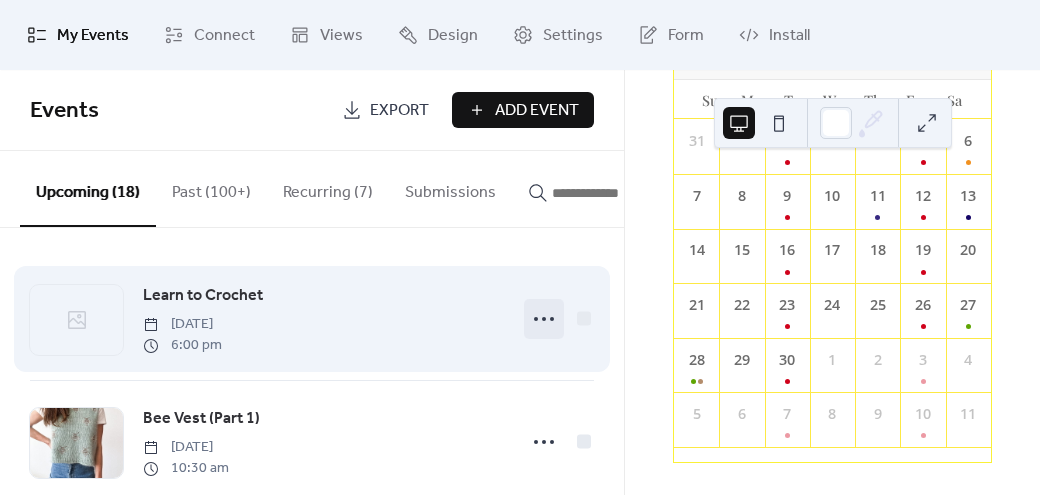 click 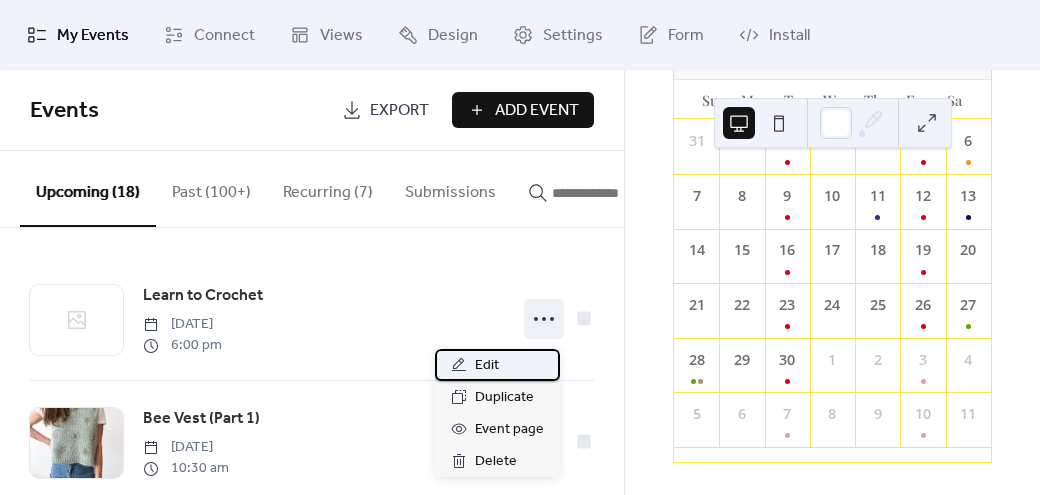 click on "Edit" at bounding box center (497, 365) 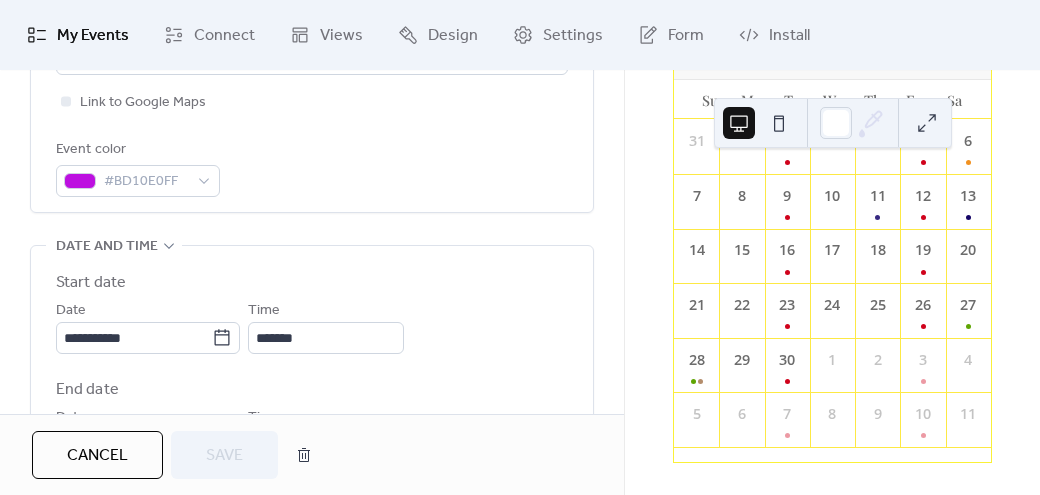 scroll, scrollTop: 582, scrollLeft: 0, axis: vertical 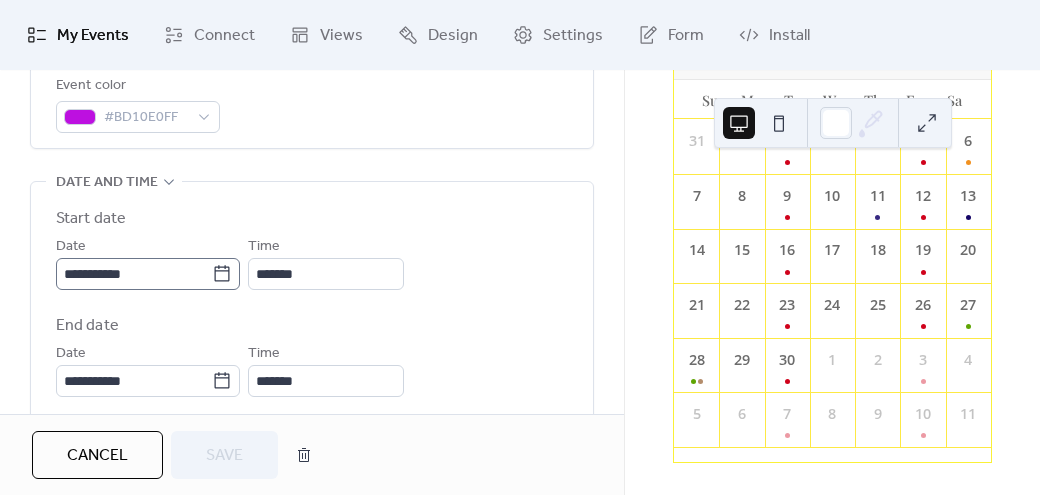 click 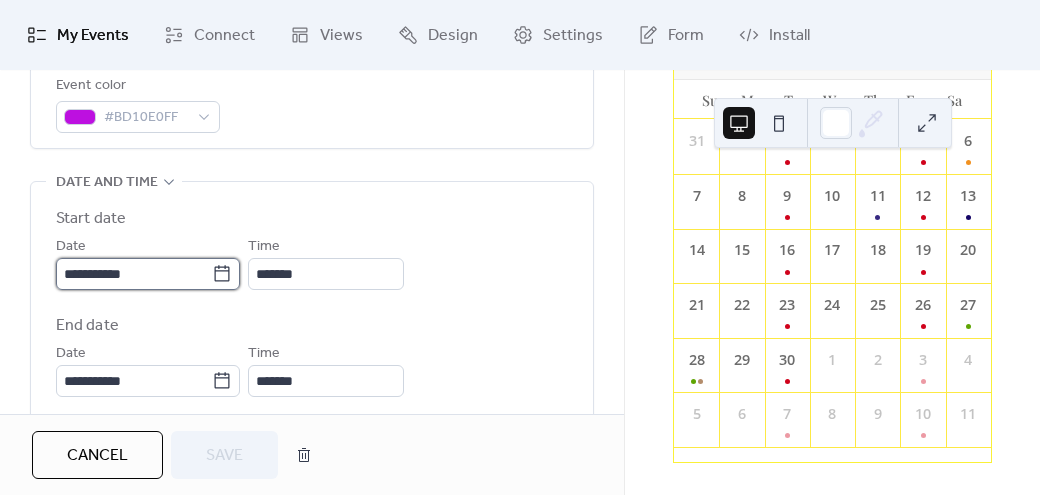 click on "**********" at bounding box center (134, 274) 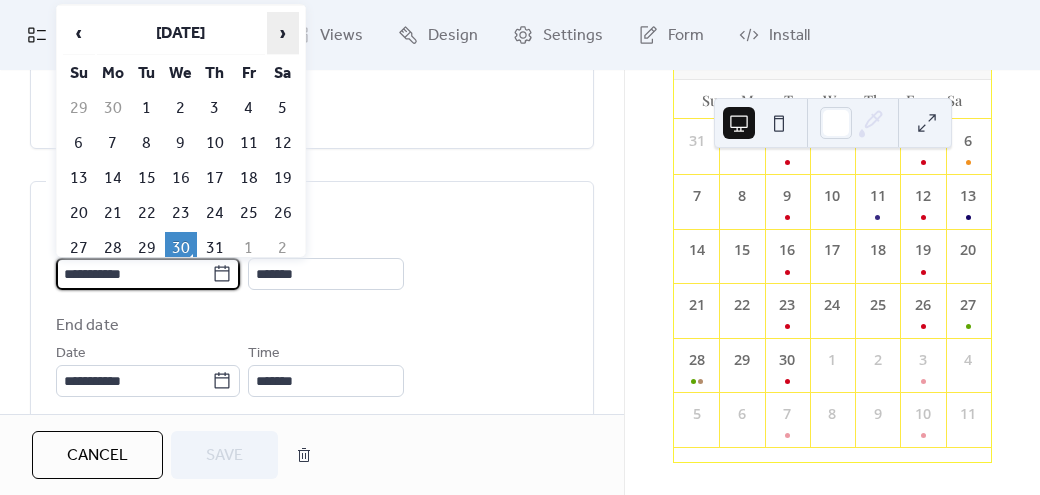 click on "›" at bounding box center (283, 33) 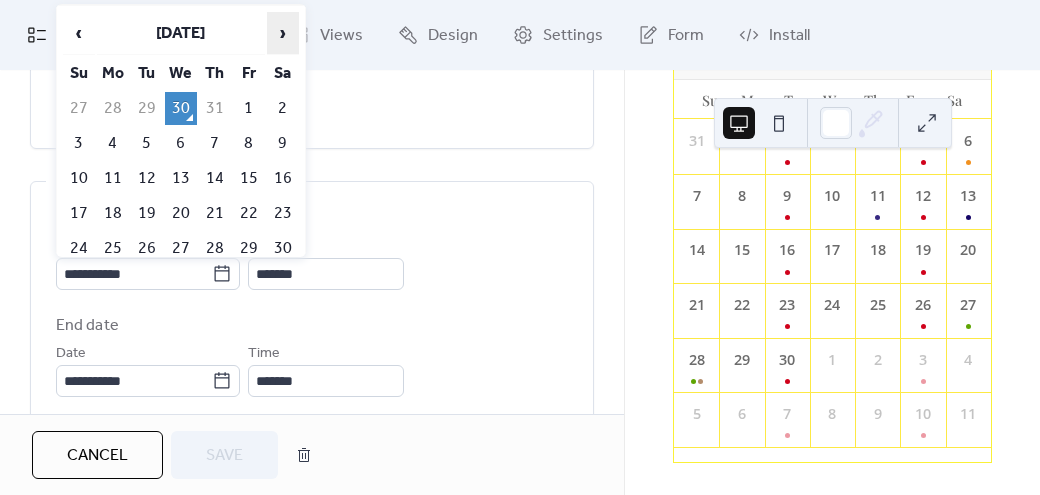 click on "›" at bounding box center (283, 33) 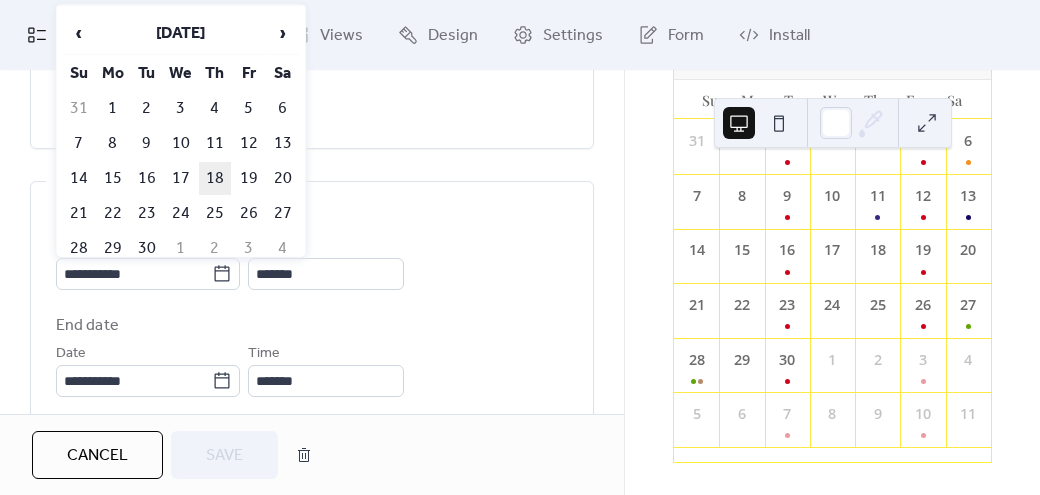 click on "18" at bounding box center (215, 178) 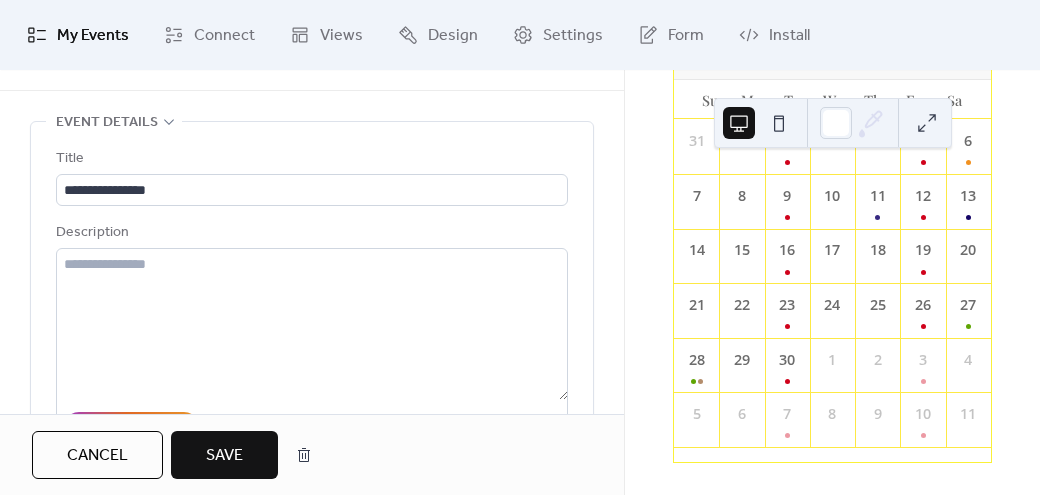 scroll, scrollTop: 0, scrollLeft: 0, axis: both 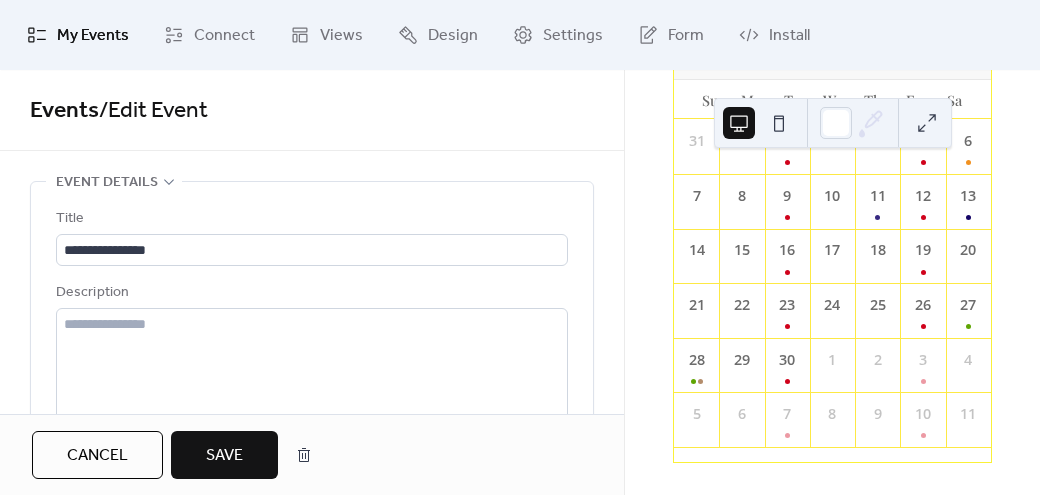 click on "My Events Connect Views Design Settings Form Install" at bounding box center [520, 35] 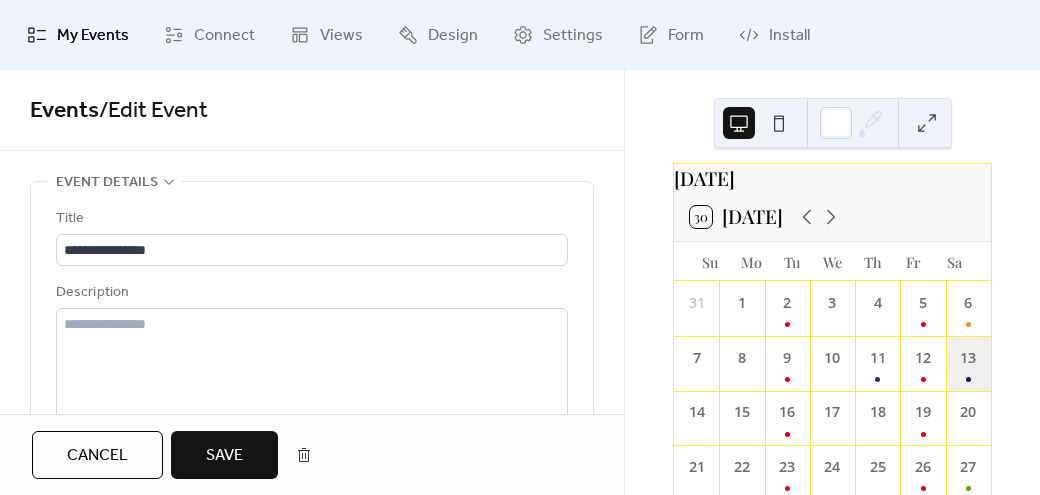scroll, scrollTop: 10, scrollLeft: 0, axis: vertical 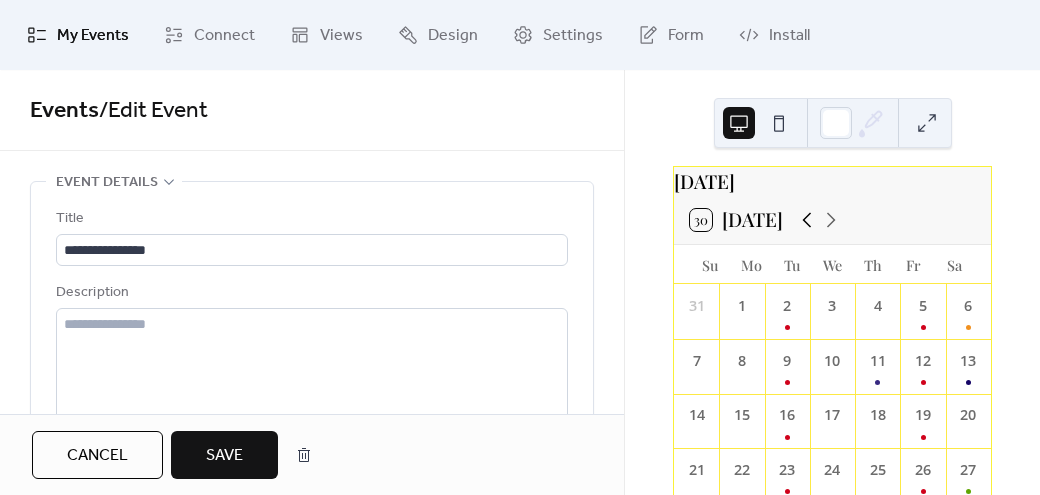 click 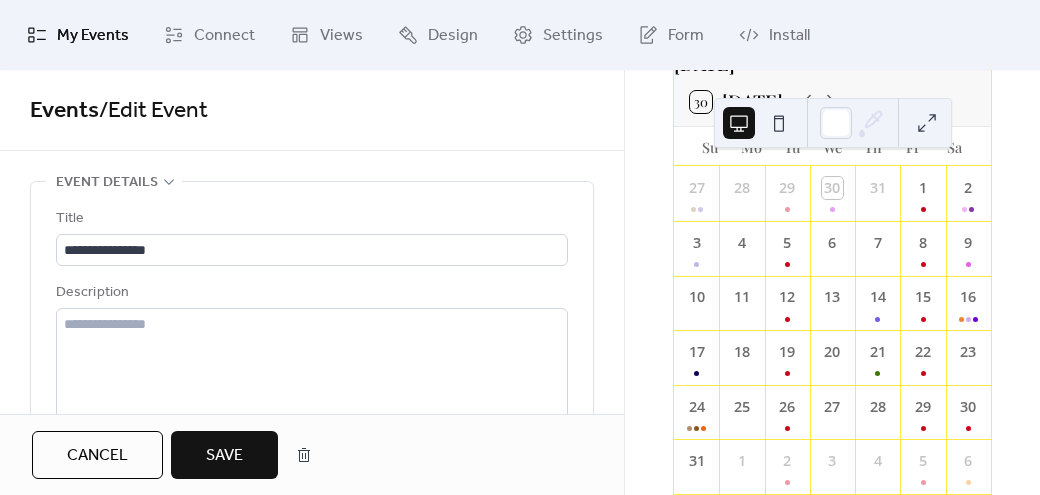 scroll, scrollTop: 129, scrollLeft: 0, axis: vertical 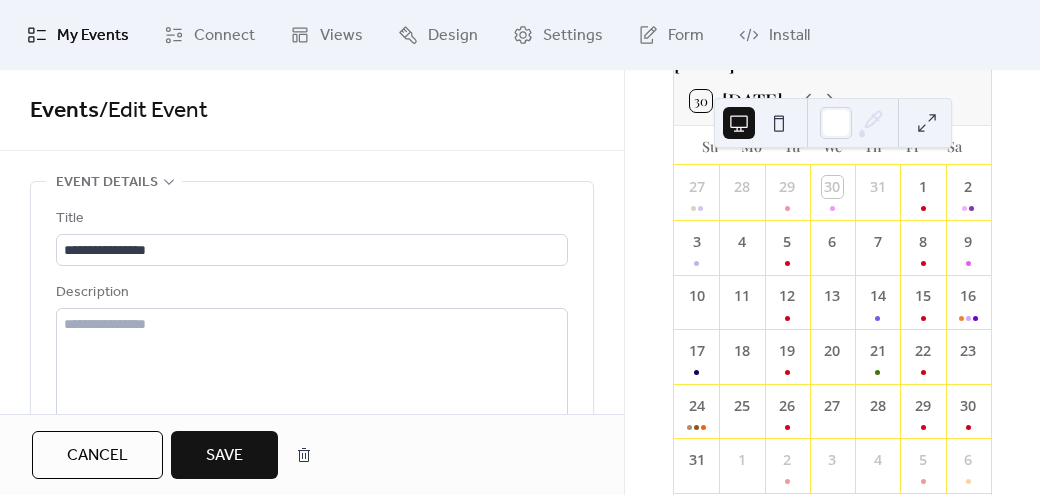 click on "Save" at bounding box center (224, 455) 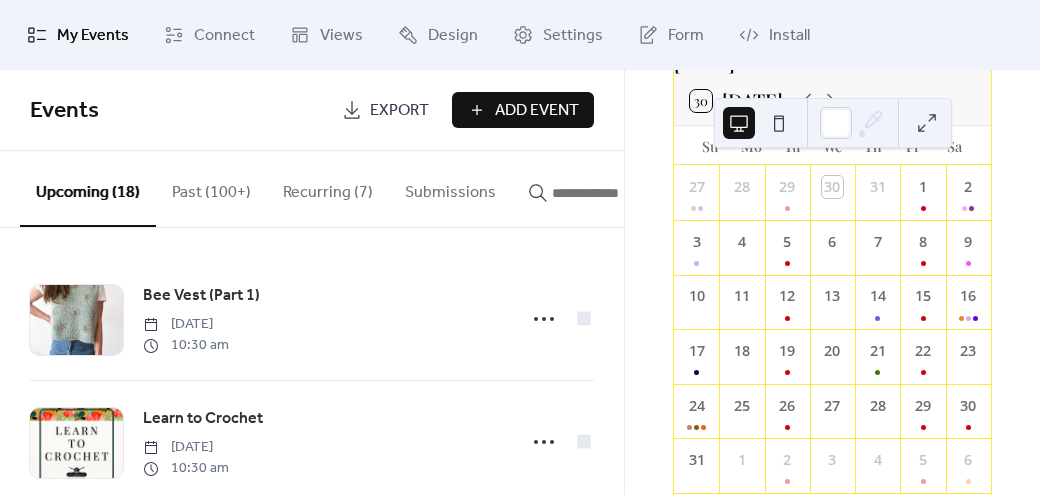 click on "Add Event" at bounding box center (537, 111) 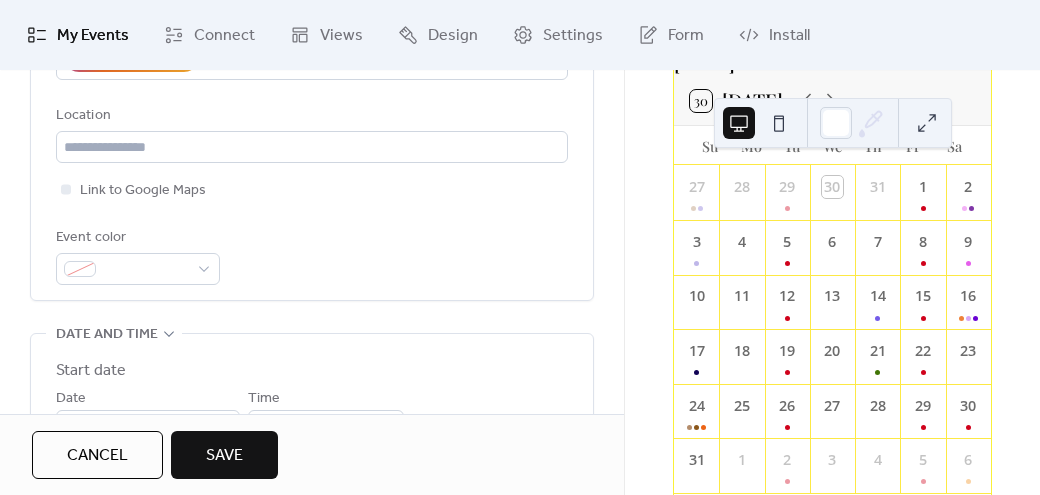 scroll, scrollTop: 432, scrollLeft: 0, axis: vertical 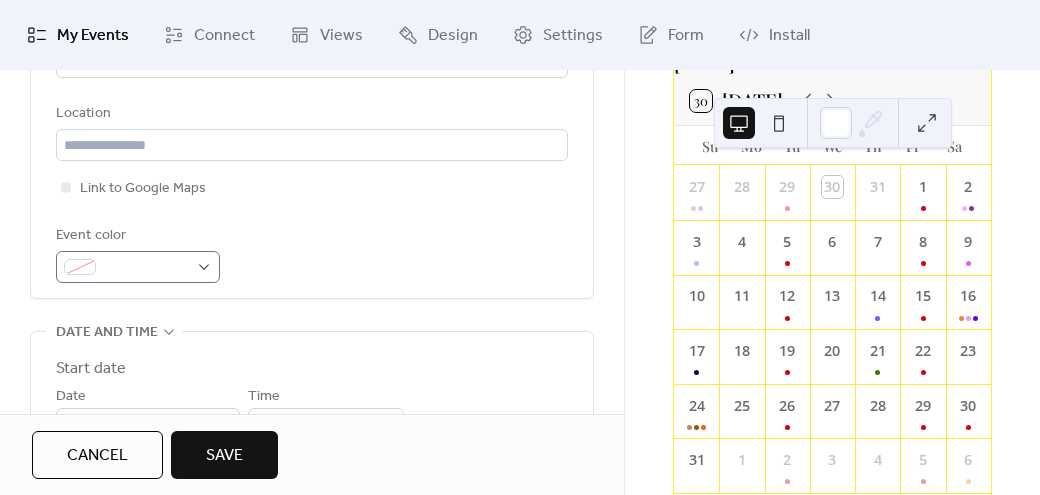 type on "**********" 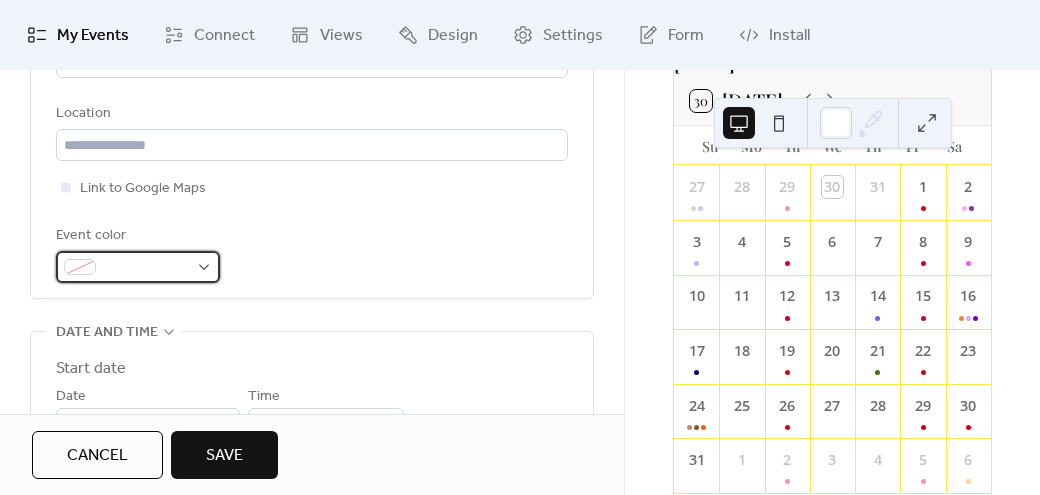 click at bounding box center (138, 267) 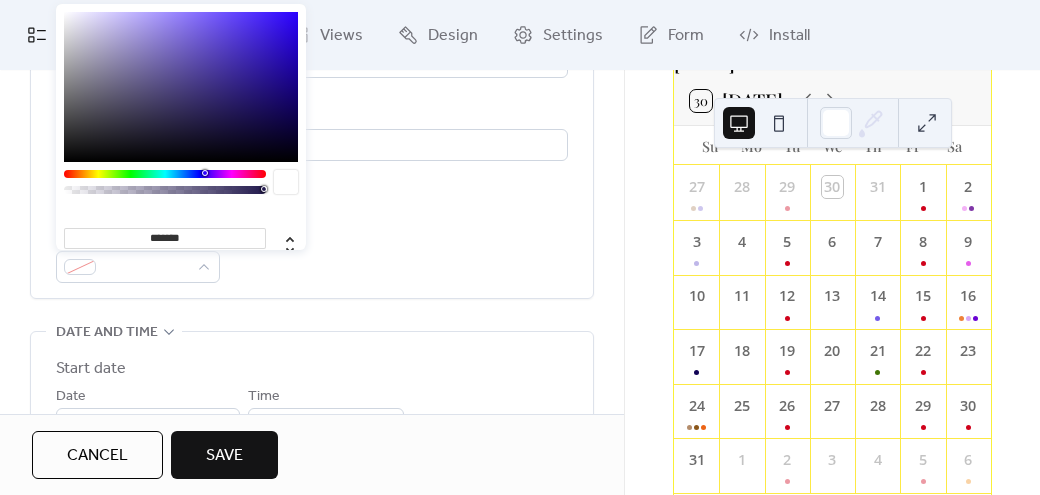 click at bounding box center [165, 174] 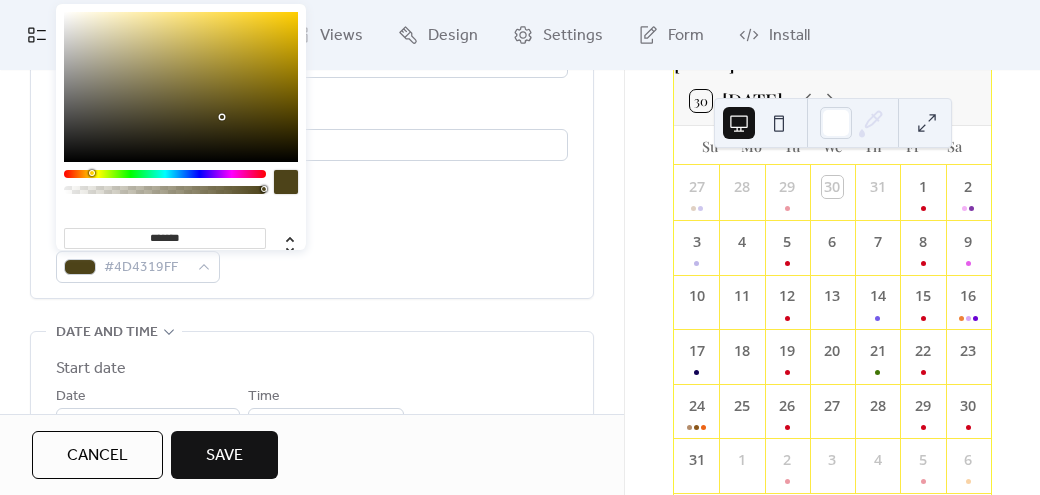 click at bounding box center [181, 87] 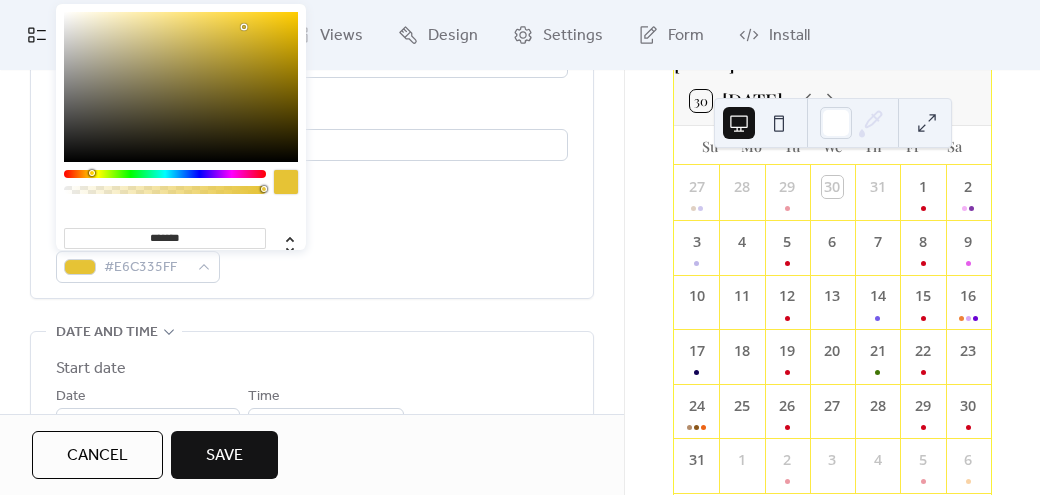 click on "Event color #E6C335FF" at bounding box center (312, 253) 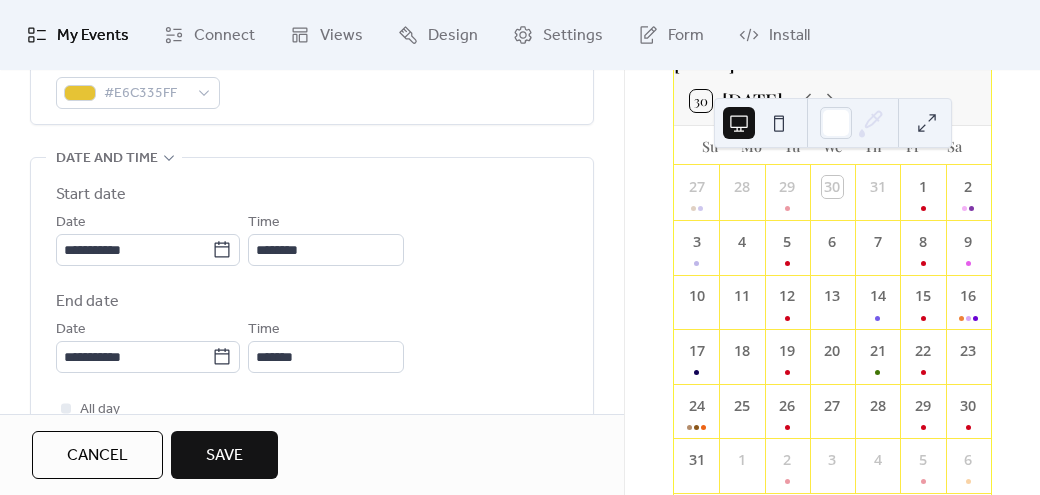 scroll, scrollTop: 608, scrollLeft: 0, axis: vertical 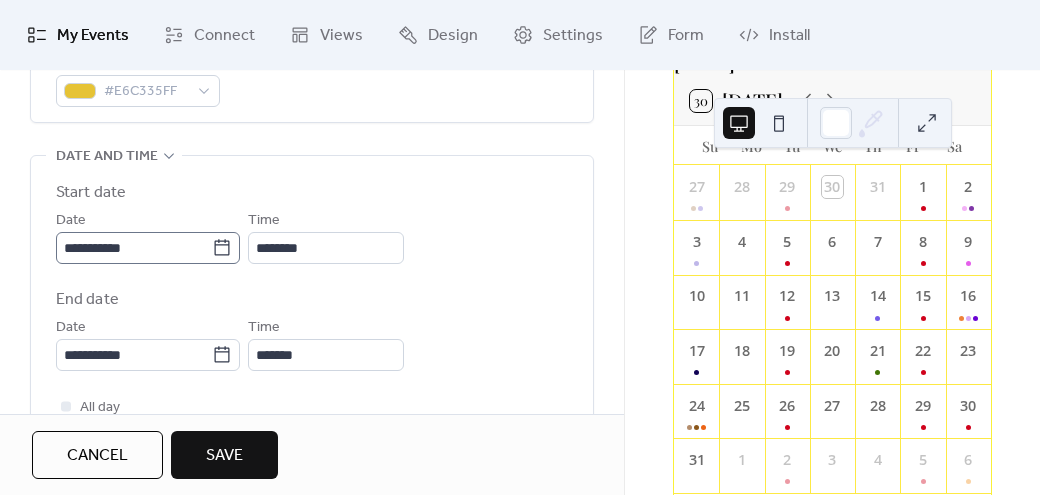 click 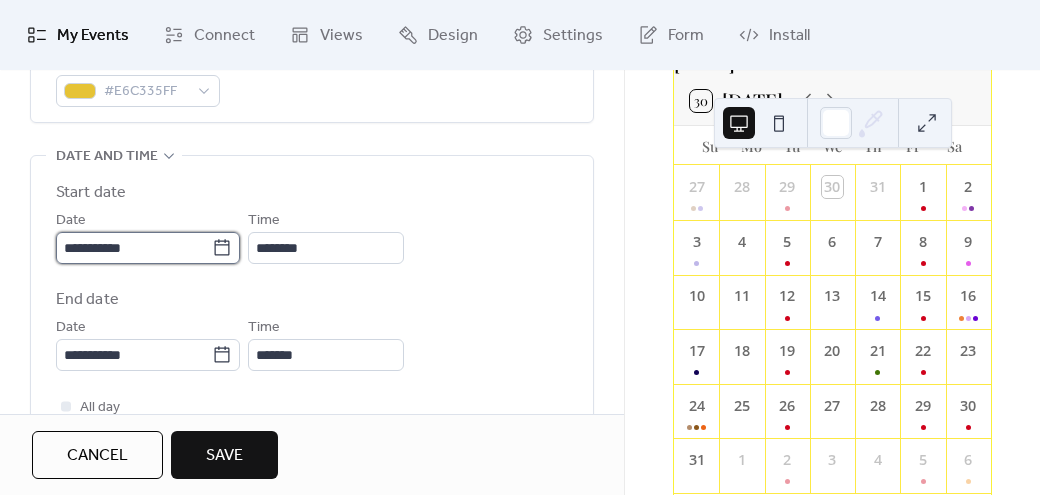 click on "**********" at bounding box center (134, 248) 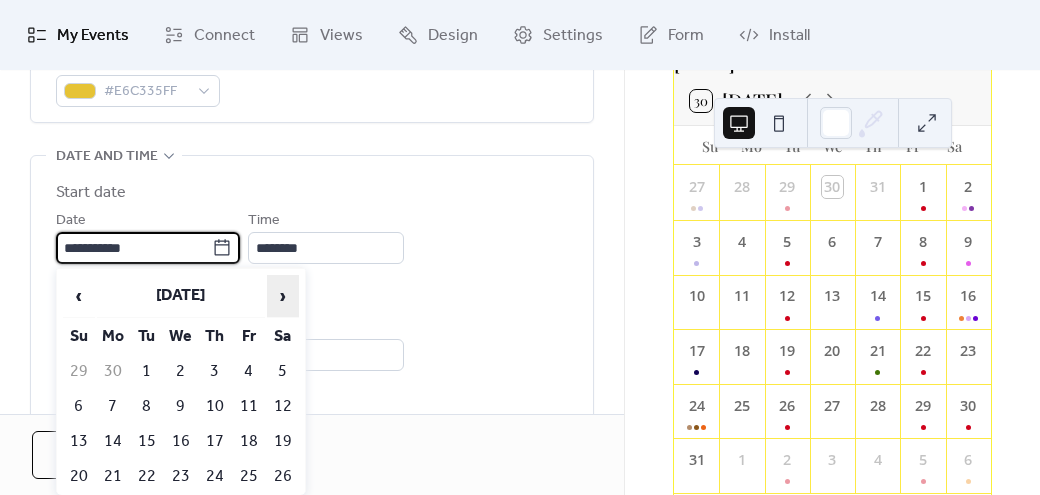 click on "›" at bounding box center [283, 296] 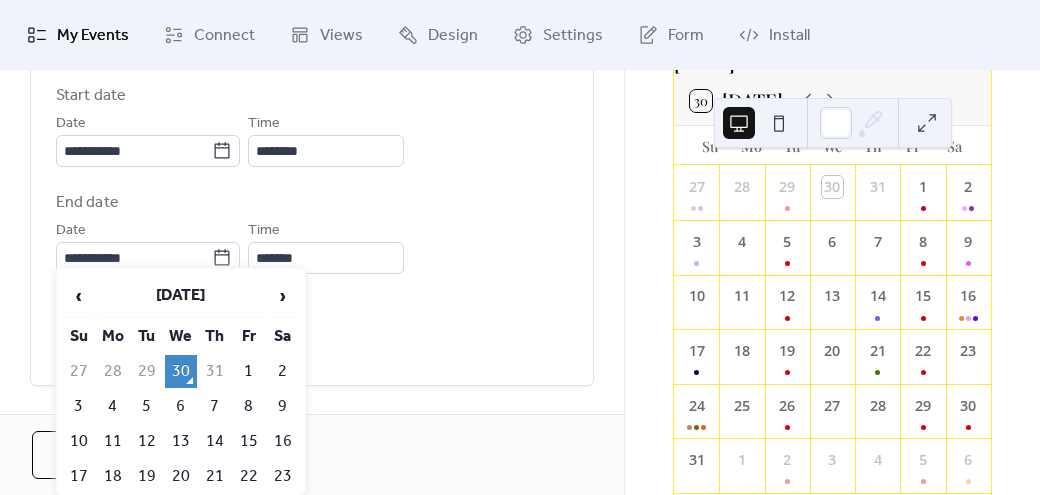 scroll, scrollTop: 706, scrollLeft: 0, axis: vertical 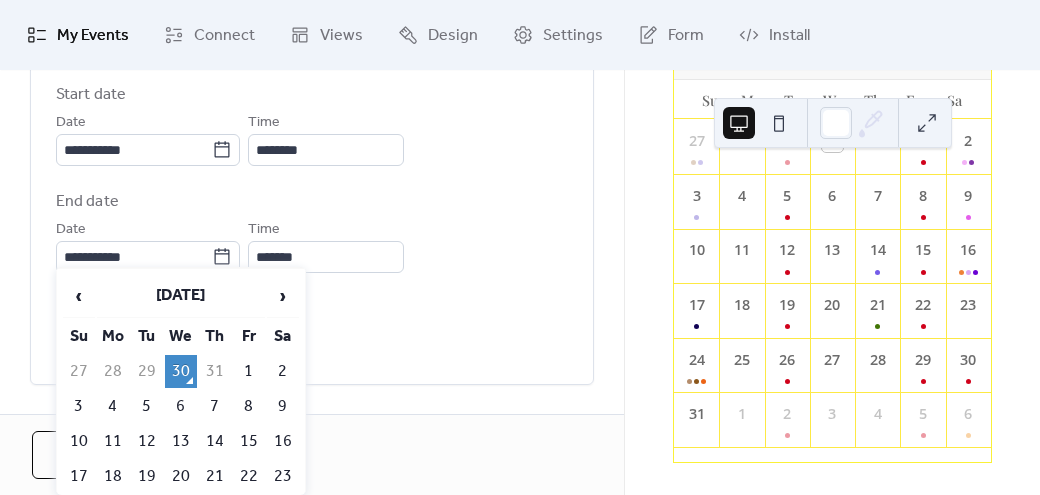 click on "‹ August 2025 › Su Mo Tu We Th Fr Sa 27 28 29 30 31 1 2 3 4 5 6 7 8 9 10 11 12 13 14 15 16 17 18 19 20 21 22 23 24 25 26 27 28 29 30 31 1 2 3 4 5 6" at bounding box center (181, 419) 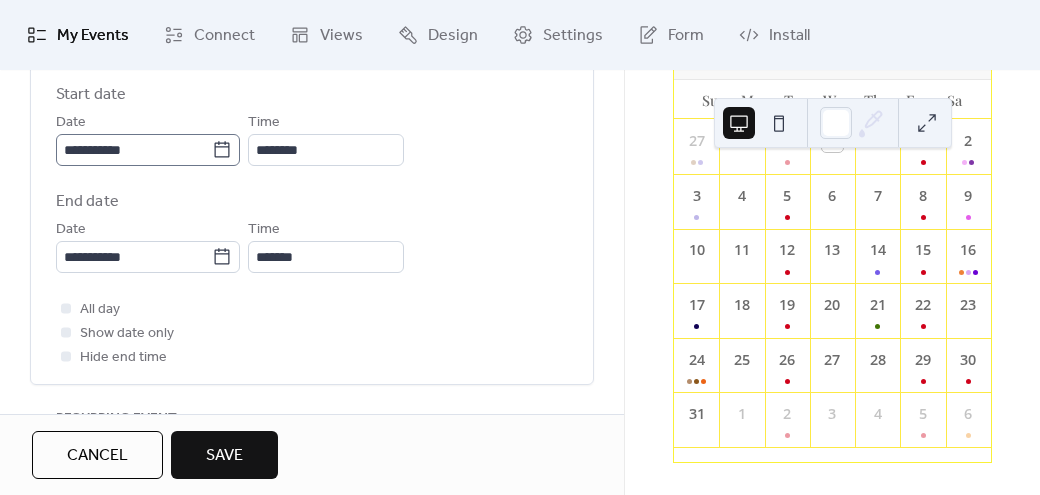 click 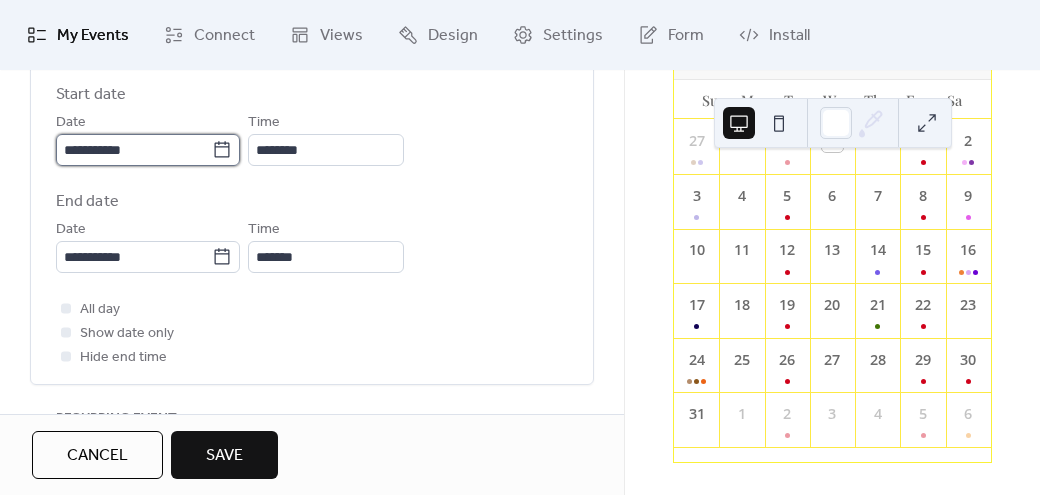 click on "**********" at bounding box center [134, 150] 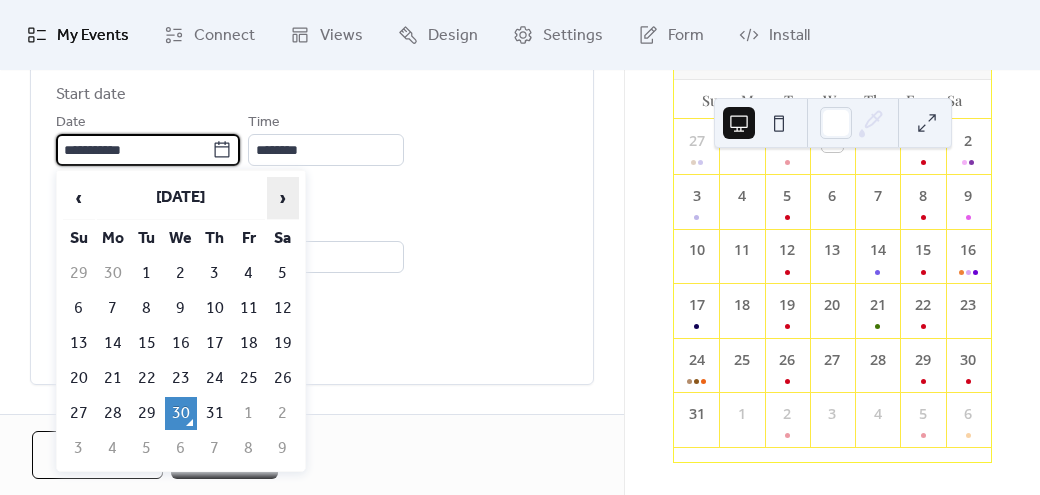click on "›" at bounding box center (283, 198) 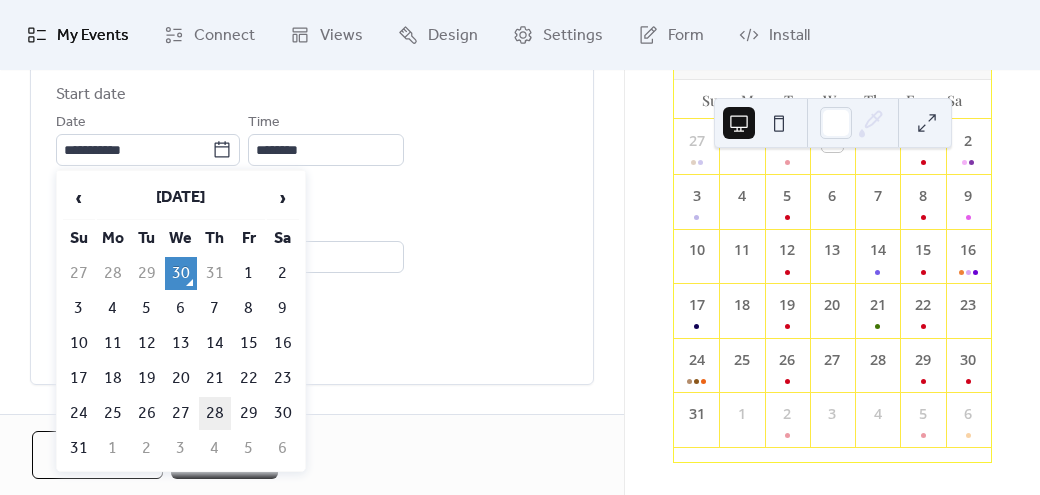 click on "28" at bounding box center [215, 413] 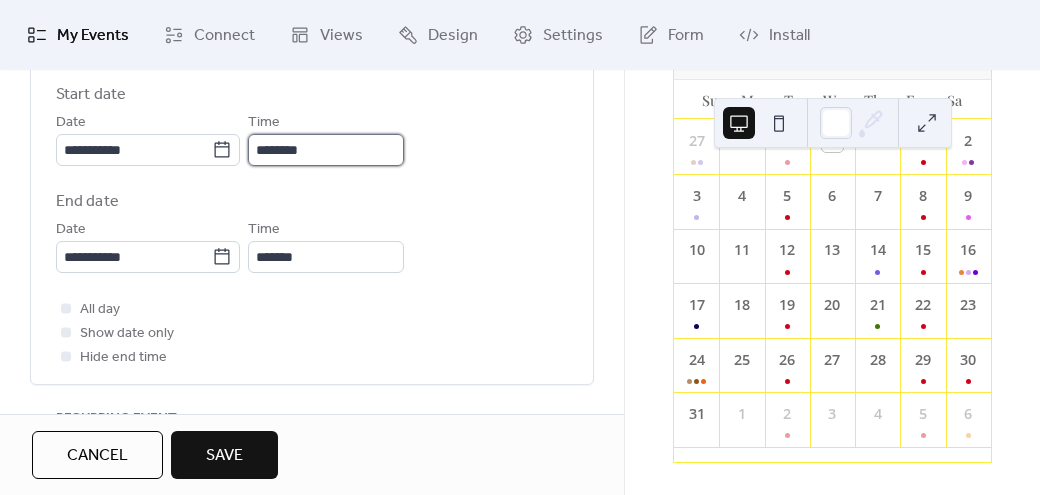 click on "********" at bounding box center [326, 150] 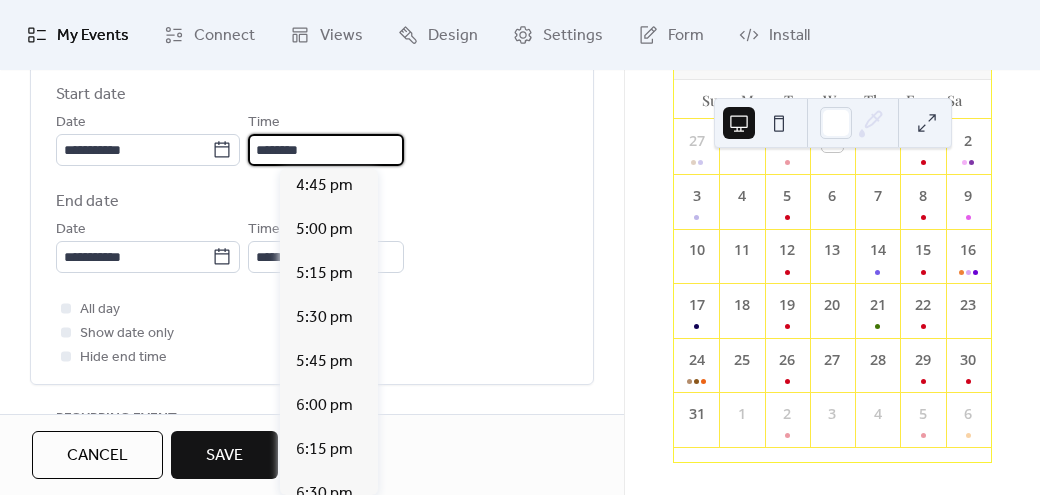 scroll, scrollTop: 2947, scrollLeft: 0, axis: vertical 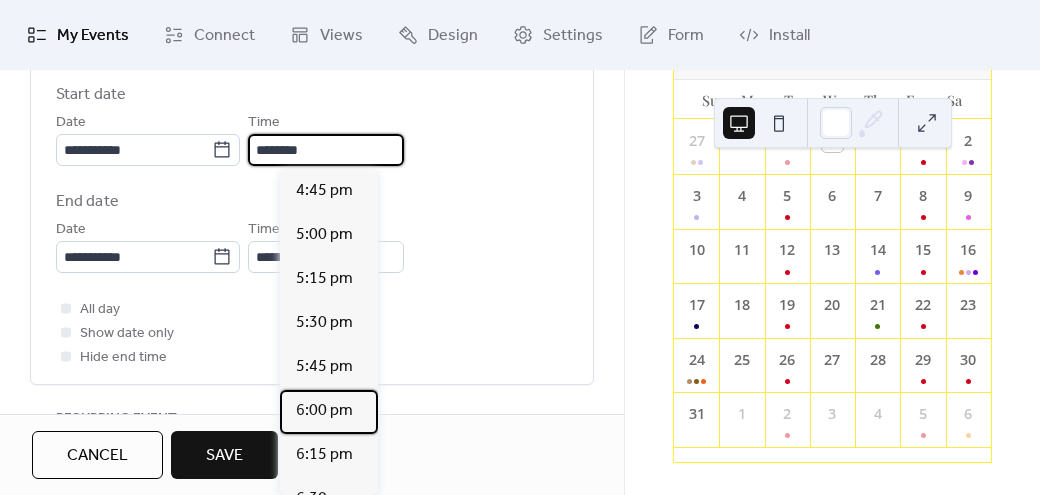 click on "6:00 pm" at bounding box center [324, 411] 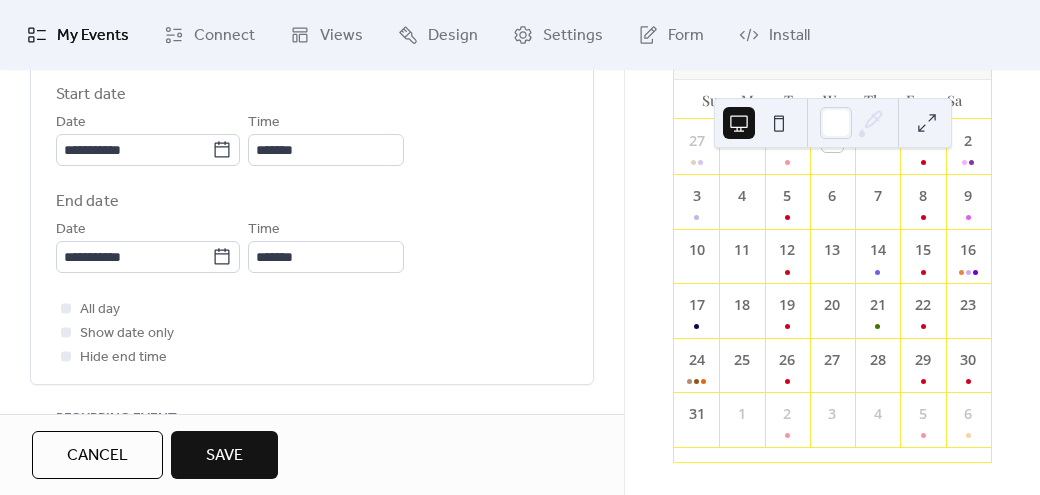 type on "*******" 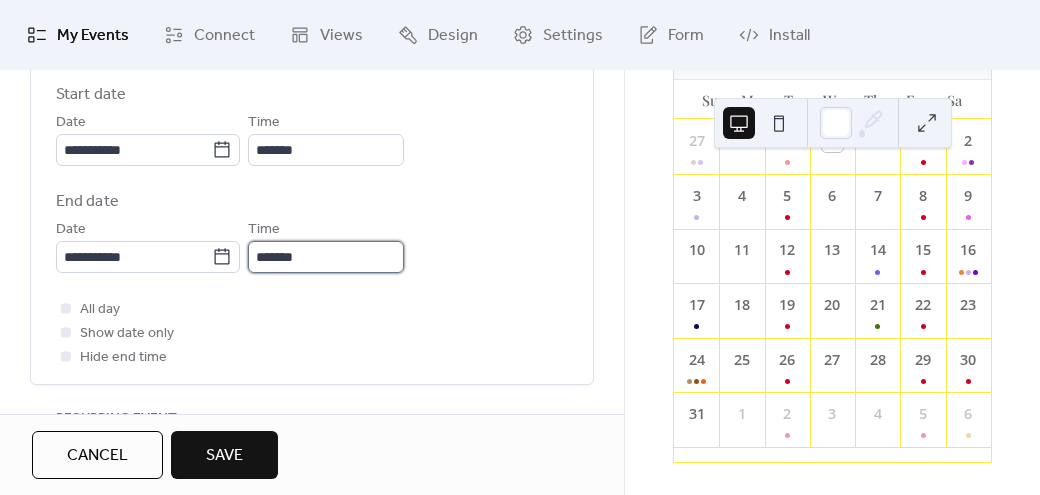 click on "*******" at bounding box center [326, 257] 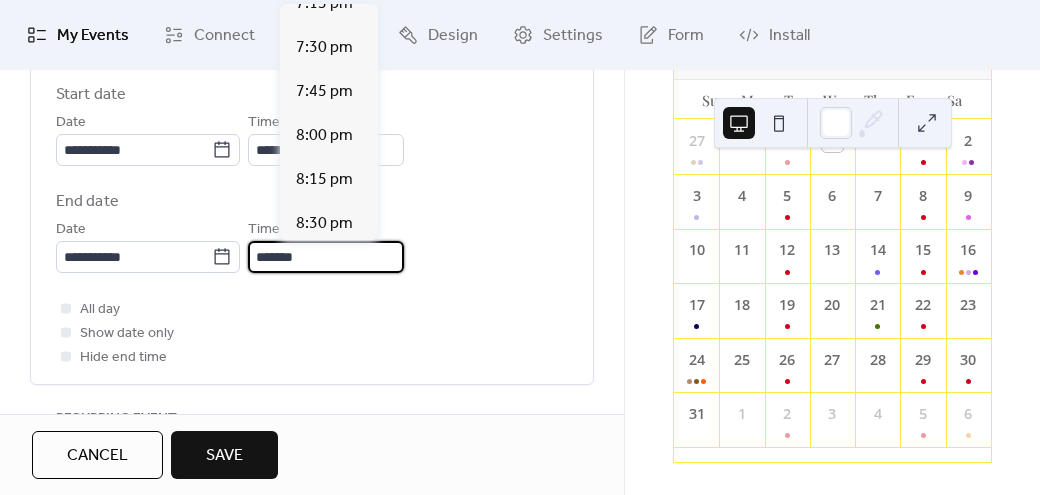 scroll, scrollTop: 198, scrollLeft: 0, axis: vertical 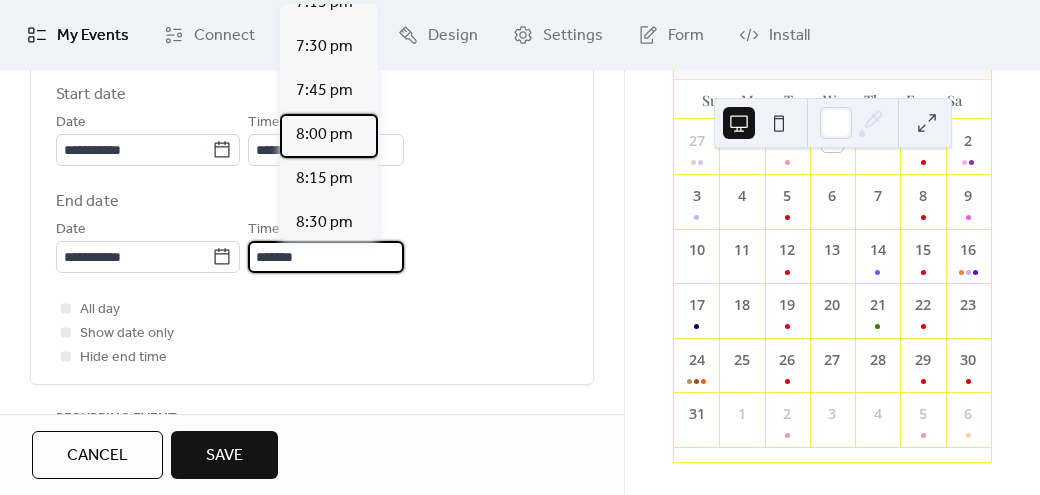 click on "8:00 pm" at bounding box center (329, 136) 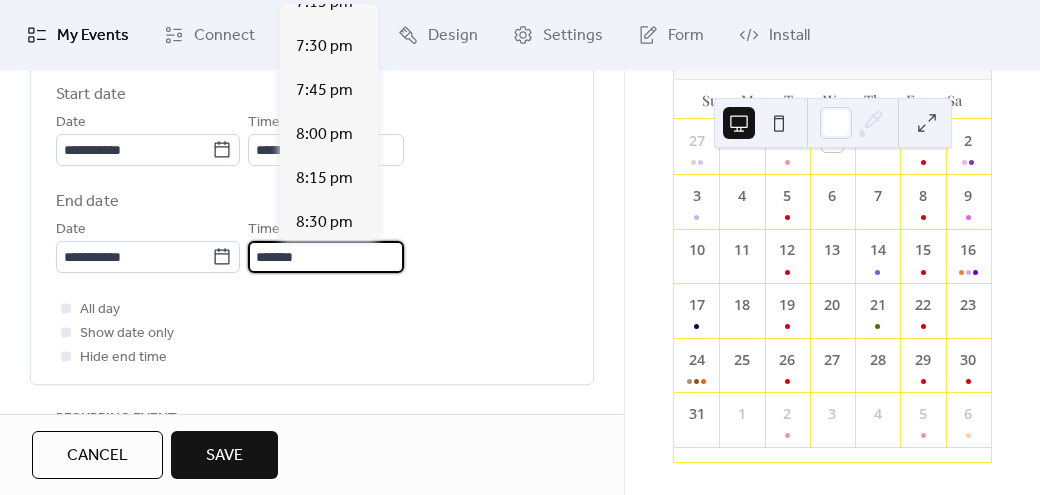 type on "*******" 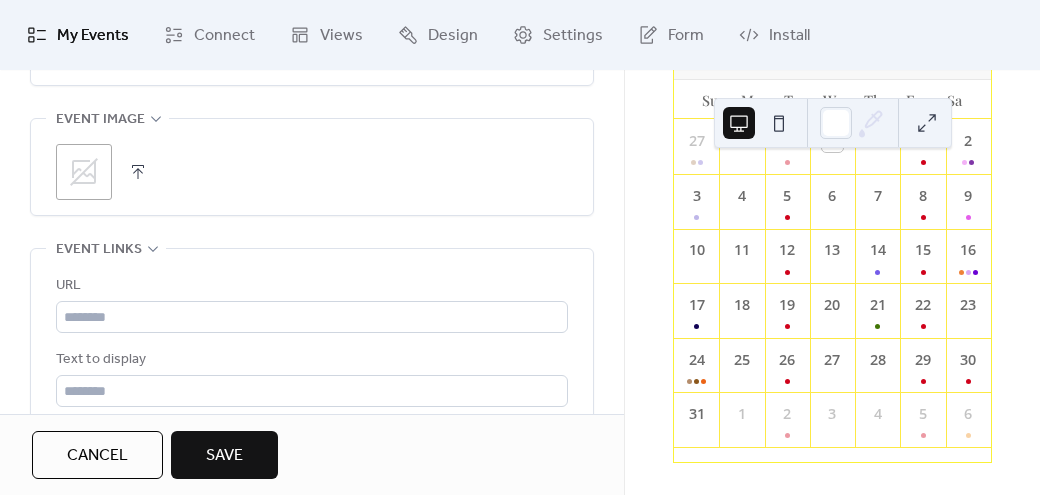 scroll, scrollTop: 1112, scrollLeft: 0, axis: vertical 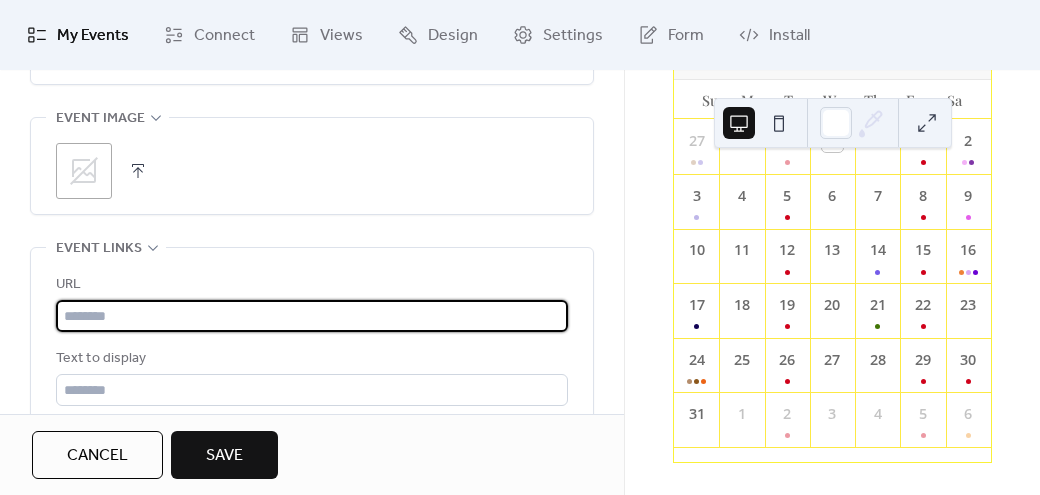 click at bounding box center (312, 316) 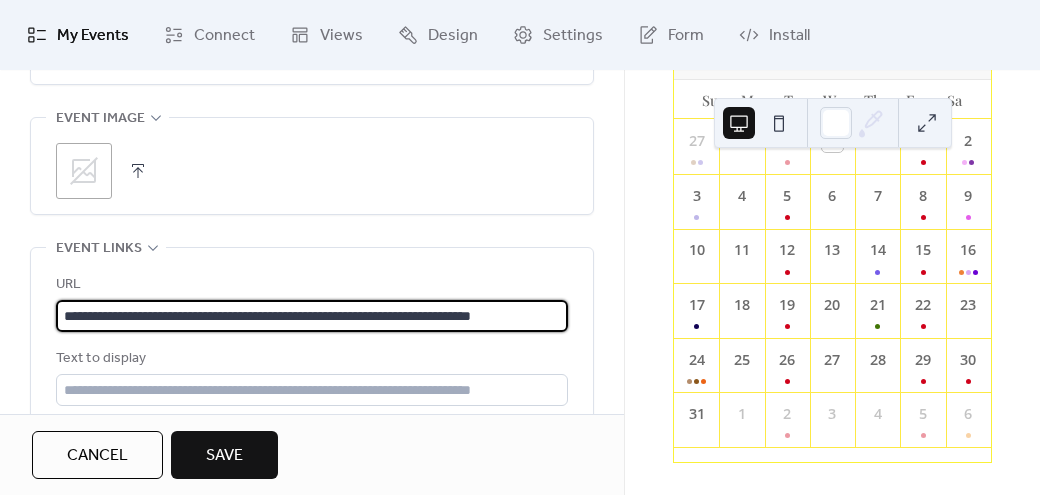 scroll, scrollTop: 0, scrollLeft: 45, axis: horizontal 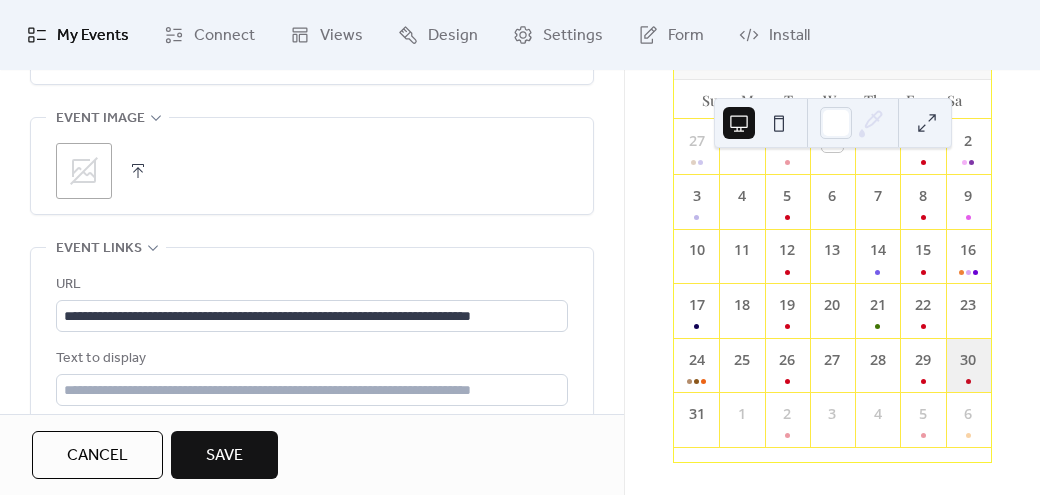 click on "30" at bounding box center [968, 365] 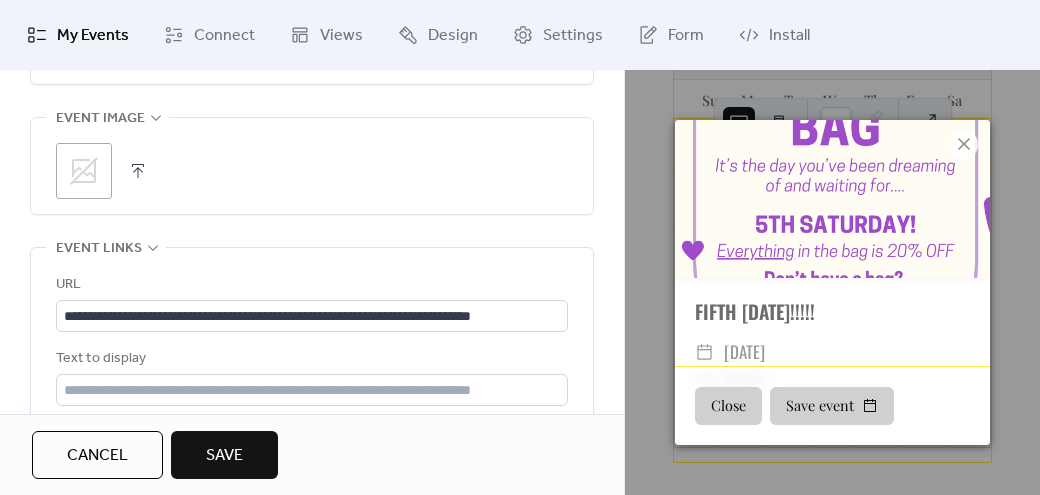 click on "Close" at bounding box center [728, 406] 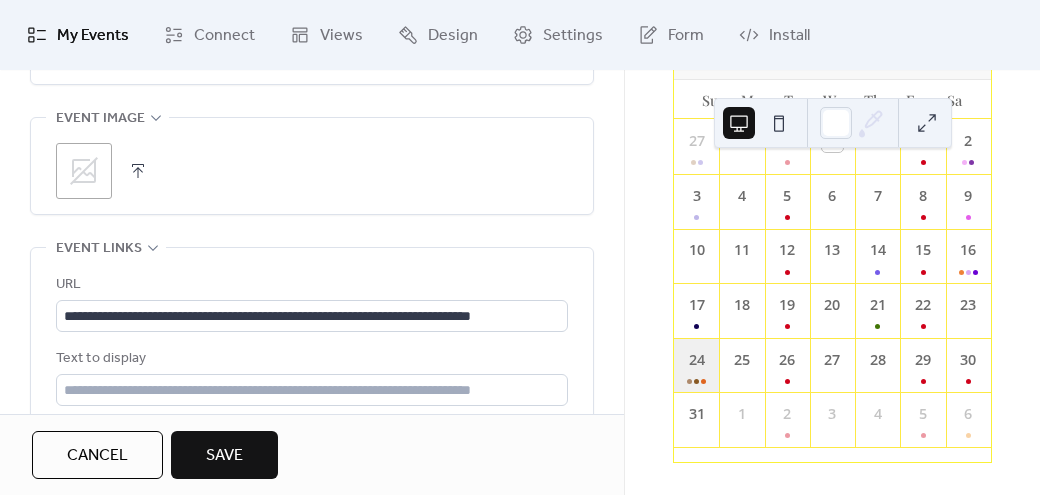 click on "24" at bounding box center [696, 365] 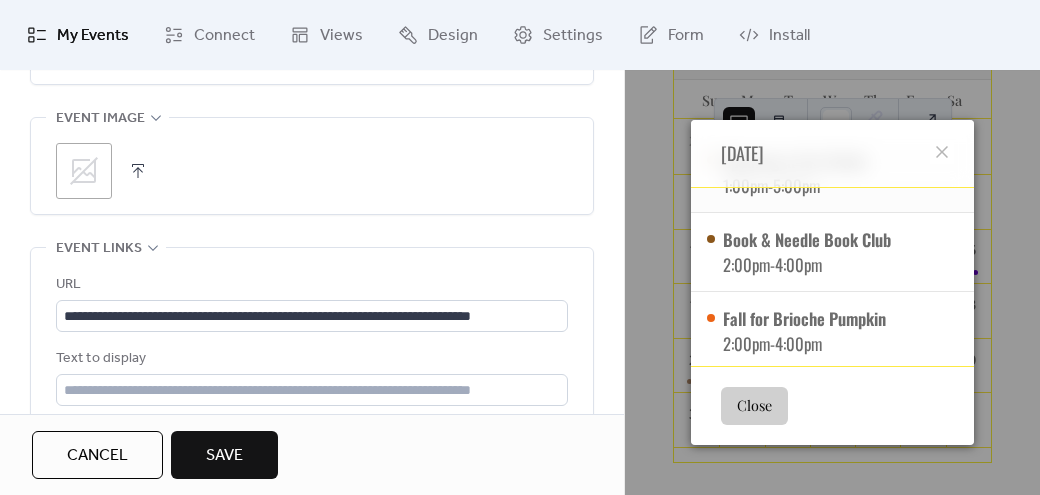scroll, scrollTop: 44, scrollLeft: 0, axis: vertical 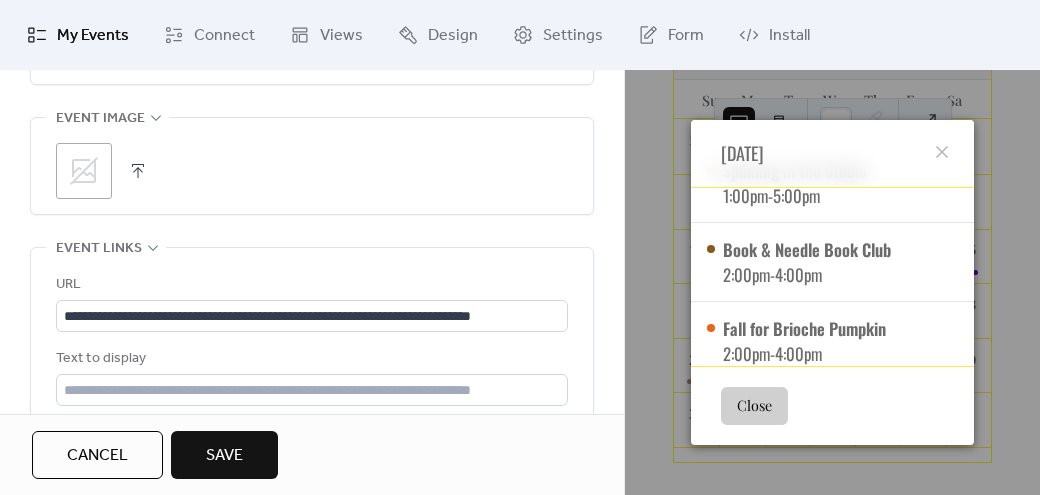 click on "Save" at bounding box center [224, 456] 